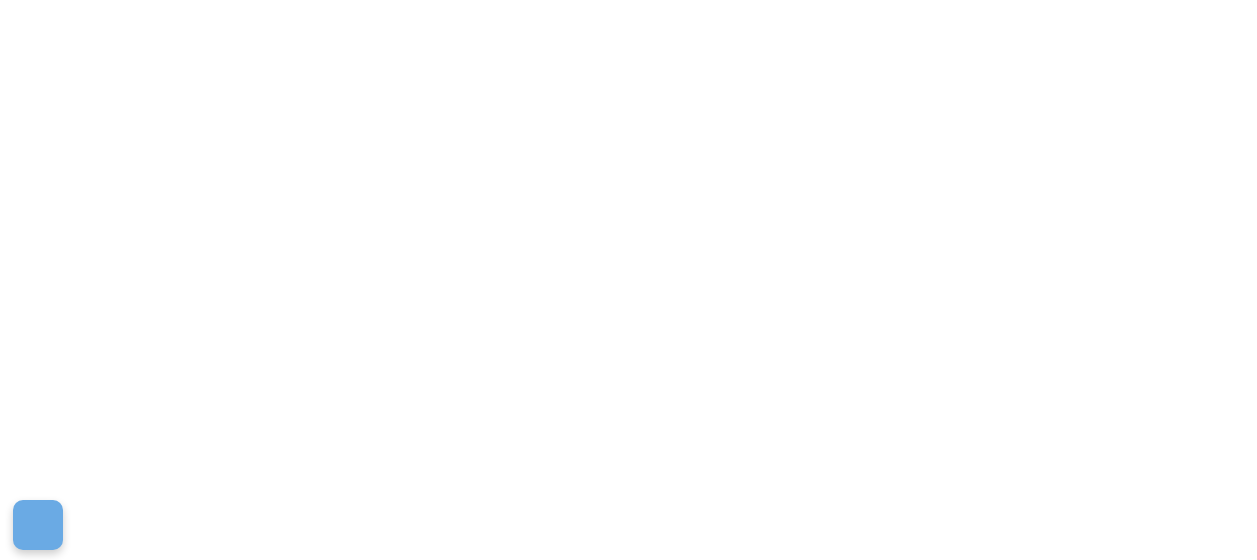 scroll, scrollTop: 0, scrollLeft: 0, axis: both 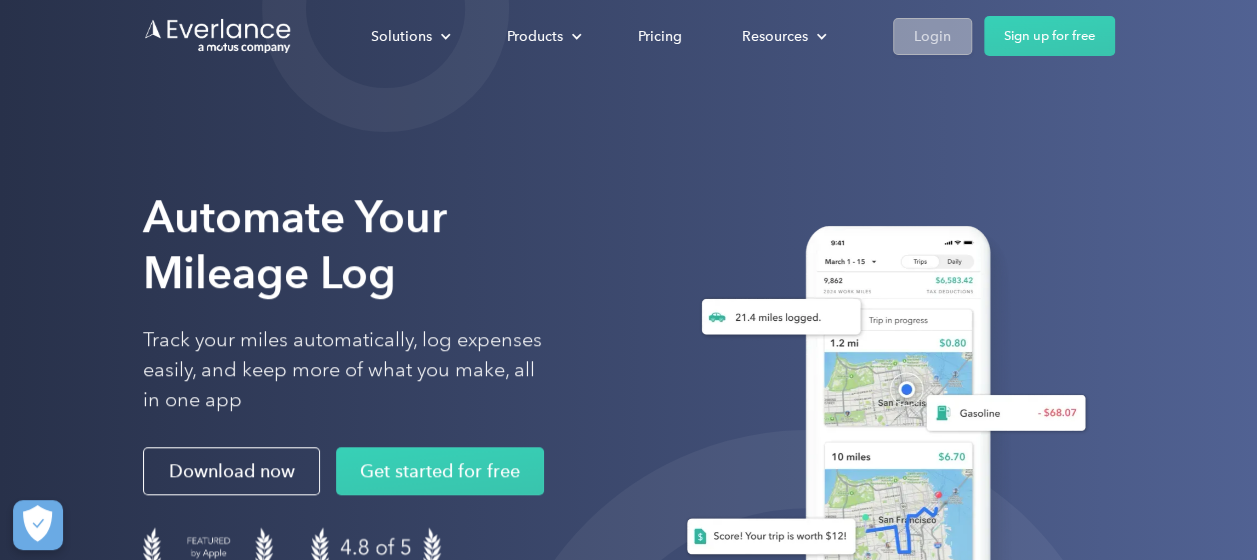 click on "Login" at bounding box center (932, 36) 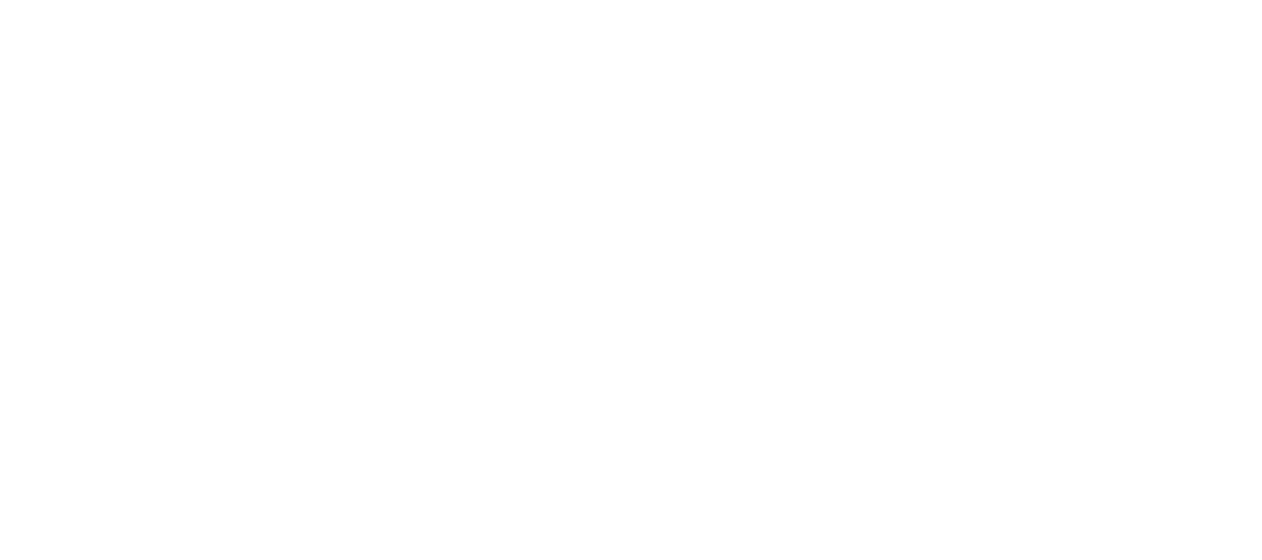 scroll, scrollTop: 0, scrollLeft: 0, axis: both 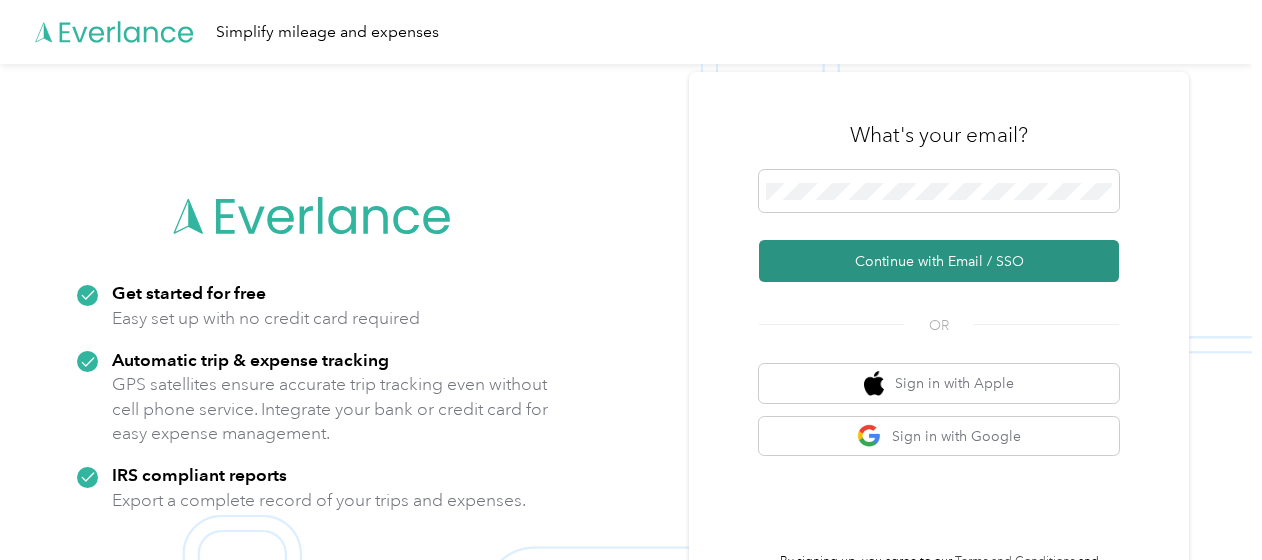 click on "Continue with Email / SSO" at bounding box center [939, 261] 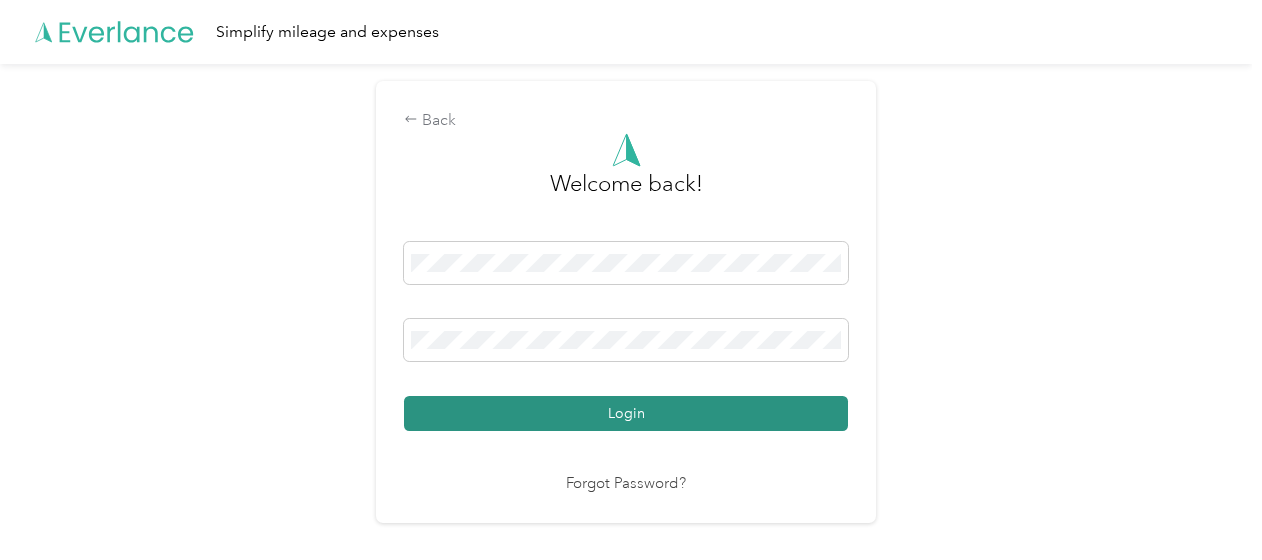 click on "Login" at bounding box center (626, 413) 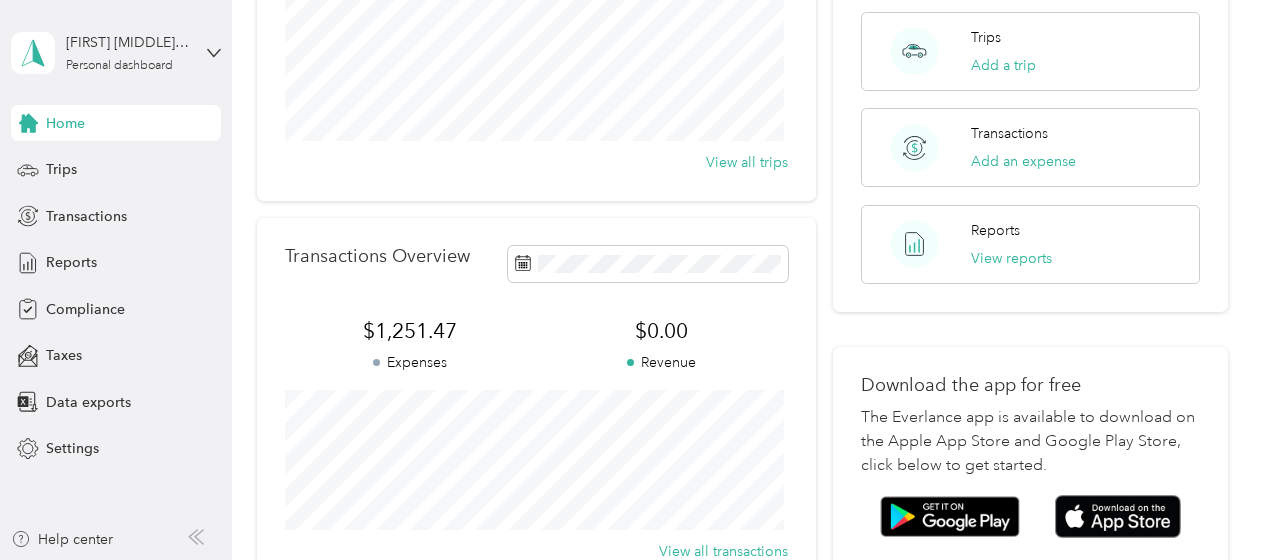 scroll, scrollTop: 0, scrollLeft: 0, axis: both 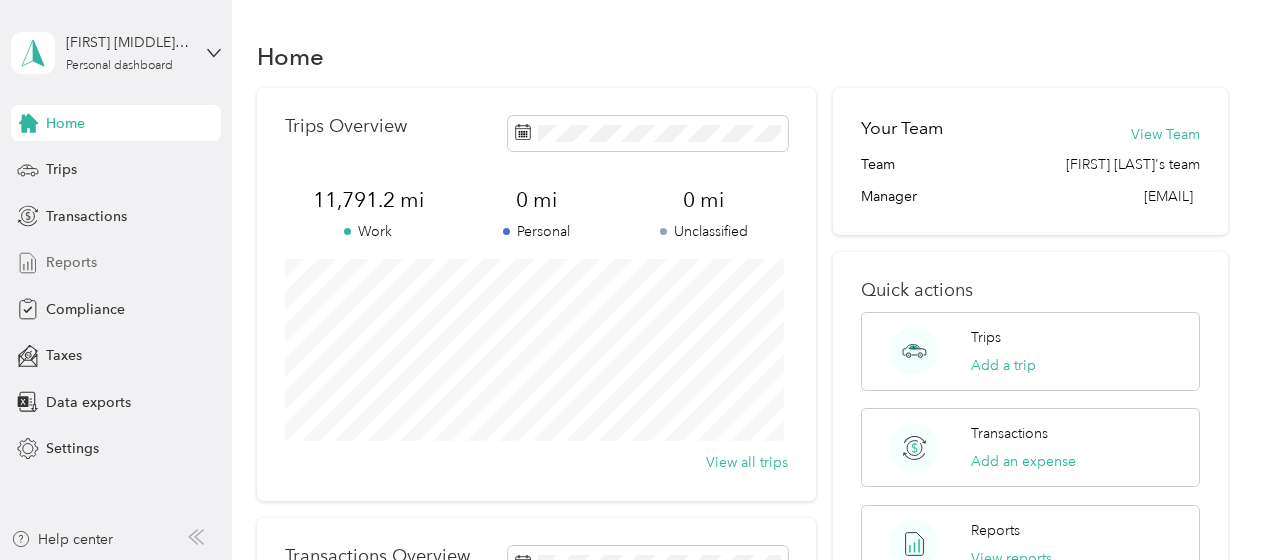 click on "Reports" at bounding box center [71, 262] 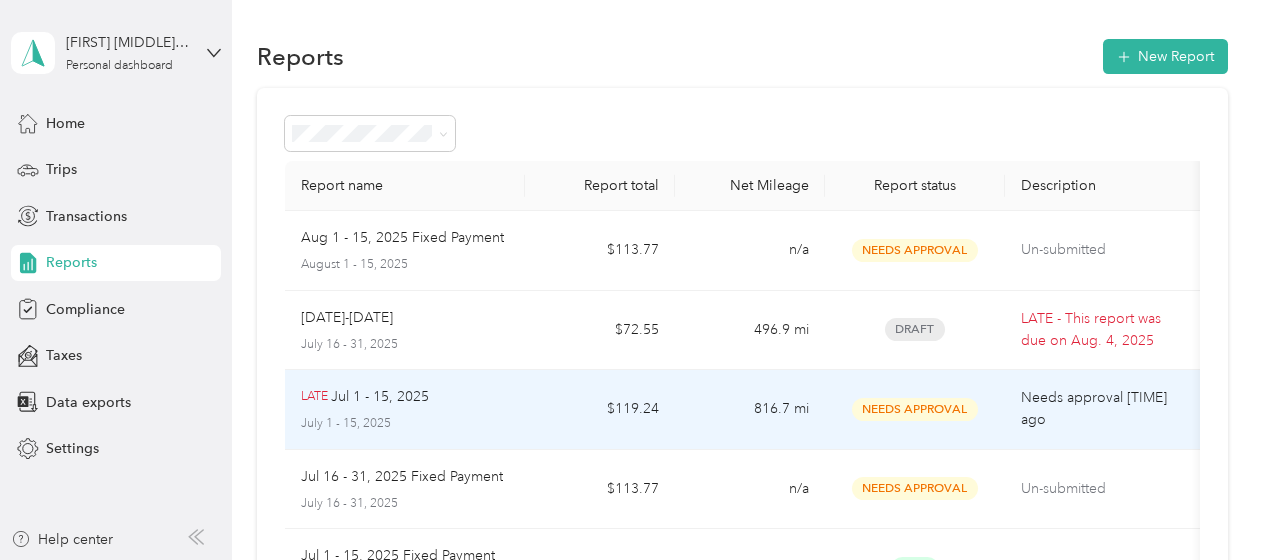 scroll, scrollTop: 100, scrollLeft: 0, axis: vertical 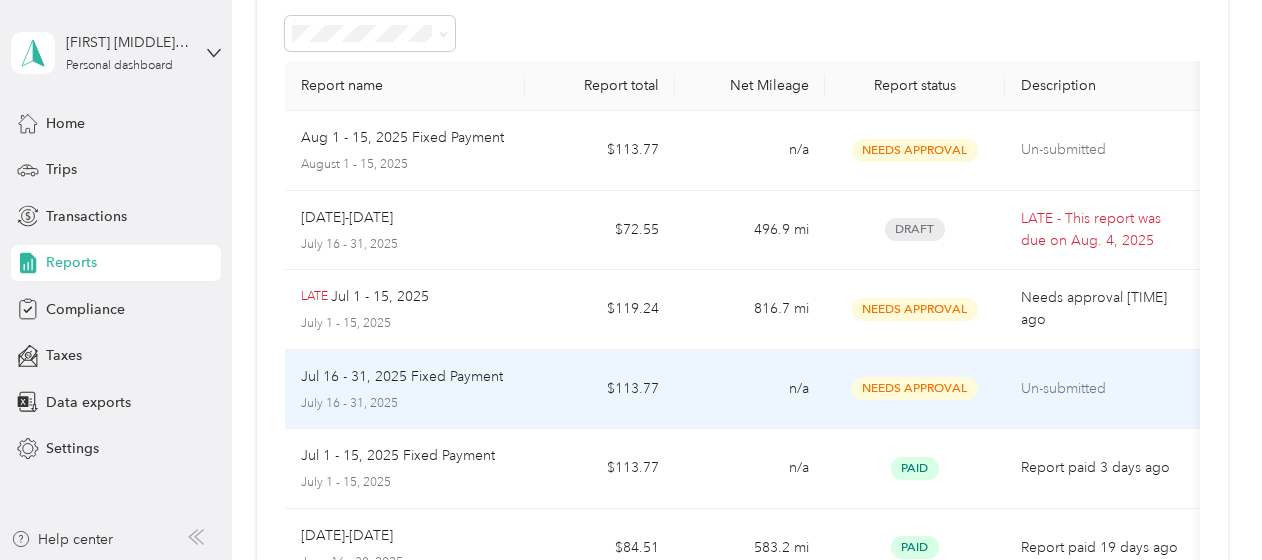 click on "Jul 16 - 31, 2025 Fixed Payment" at bounding box center [402, 377] 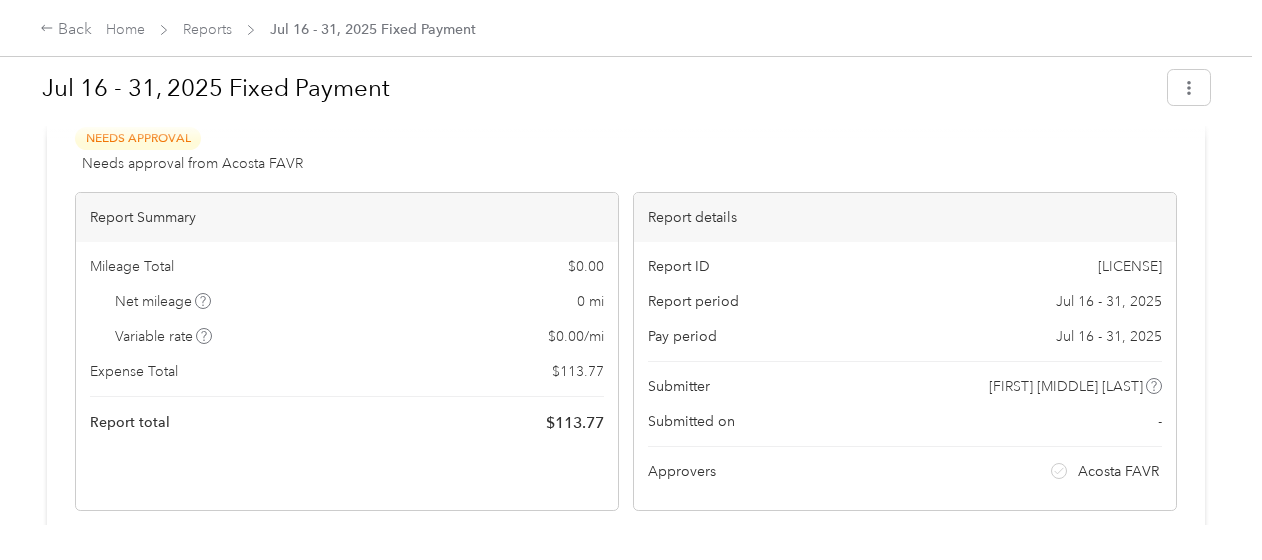 scroll, scrollTop: 0, scrollLeft: 0, axis: both 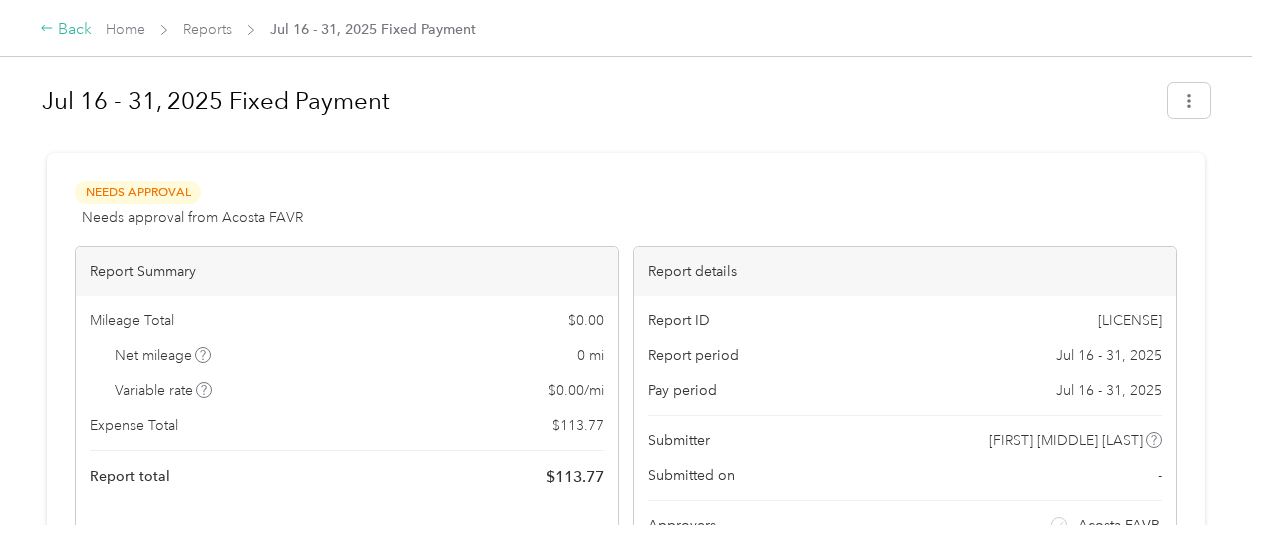 click on "Back" at bounding box center (66, 30) 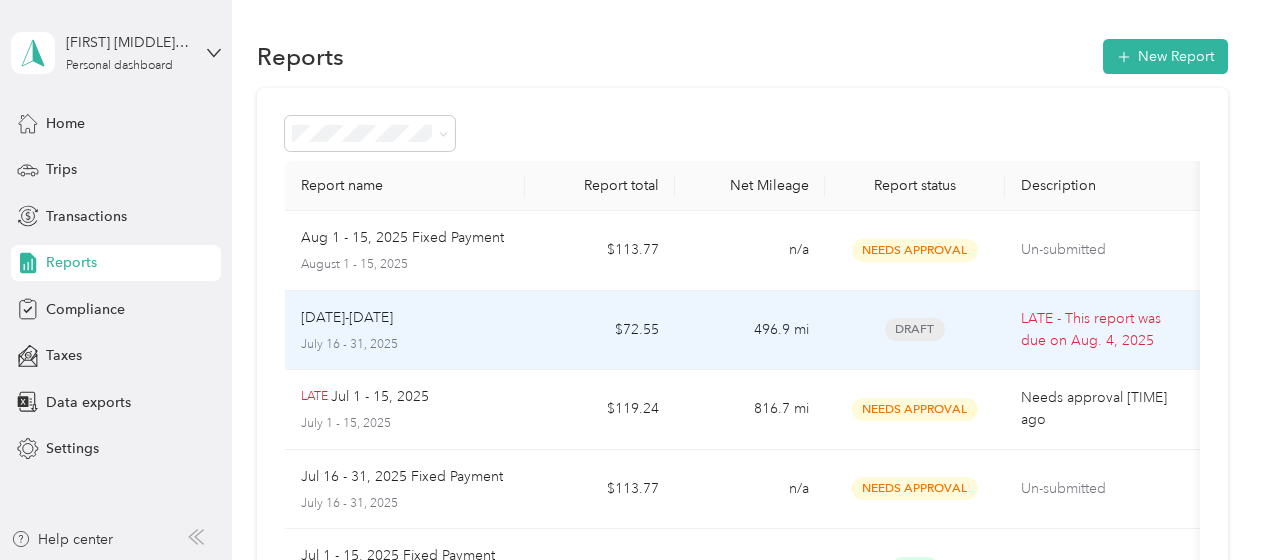 click on "July 16 - 31, 2025" at bounding box center [405, 345] 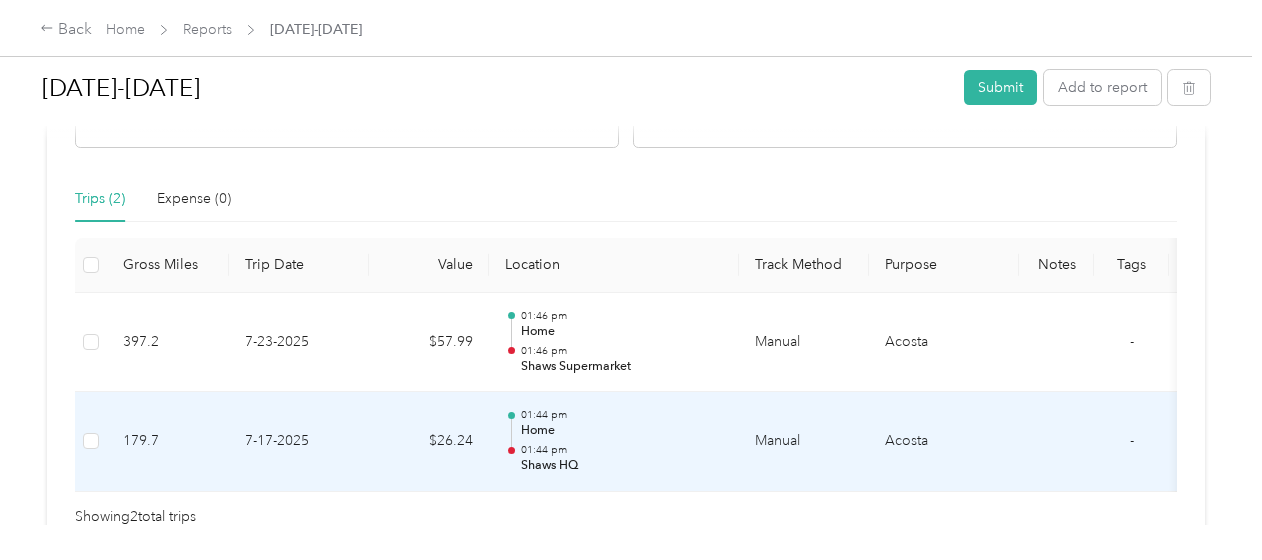 scroll, scrollTop: 400, scrollLeft: 0, axis: vertical 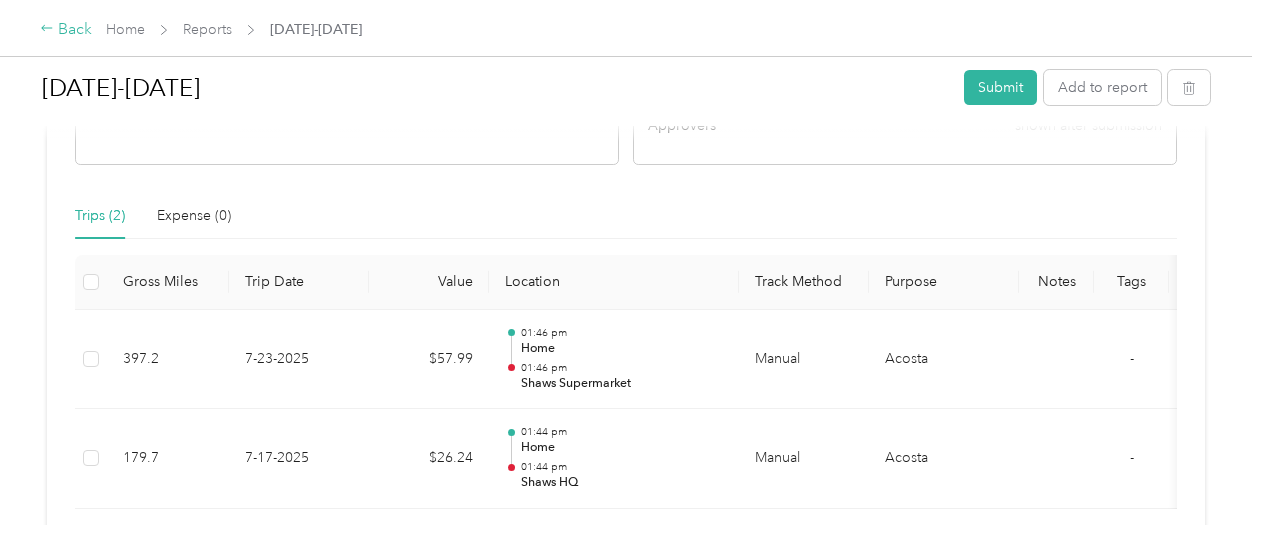 click on "Back" at bounding box center [66, 30] 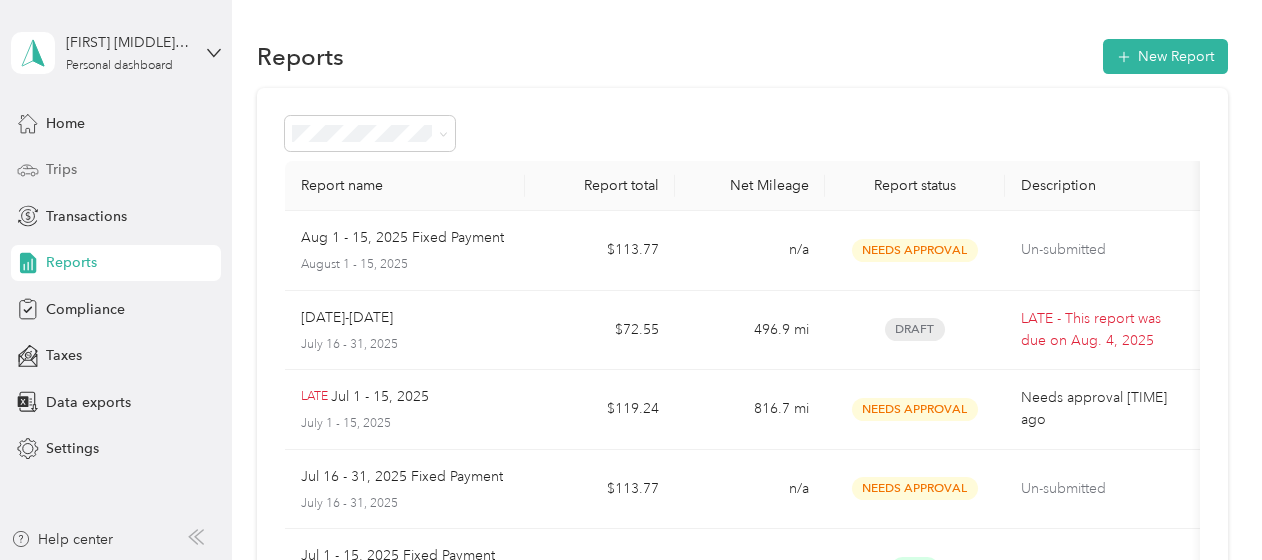 click on "Trips" at bounding box center (61, 169) 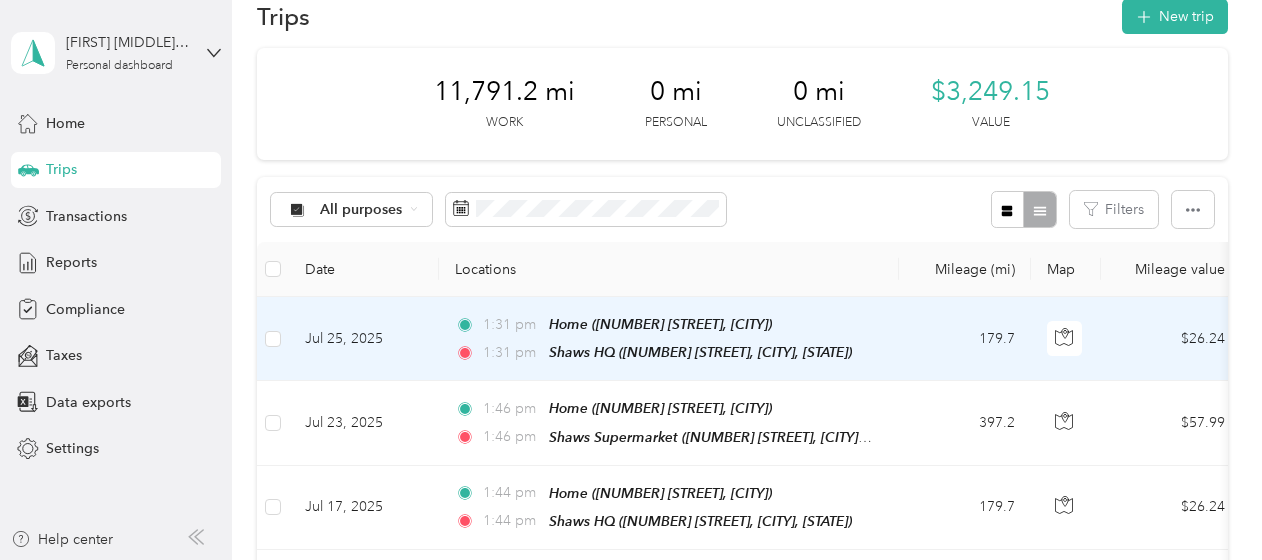 scroll, scrollTop: 0, scrollLeft: 0, axis: both 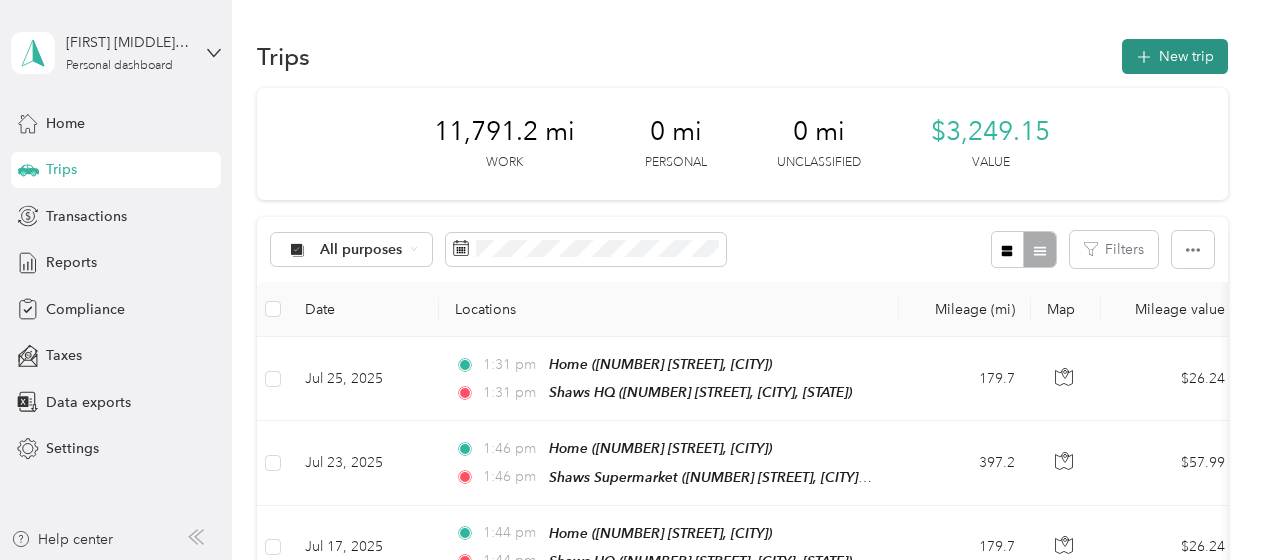click on "New trip" at bounding box center (1175, 56) 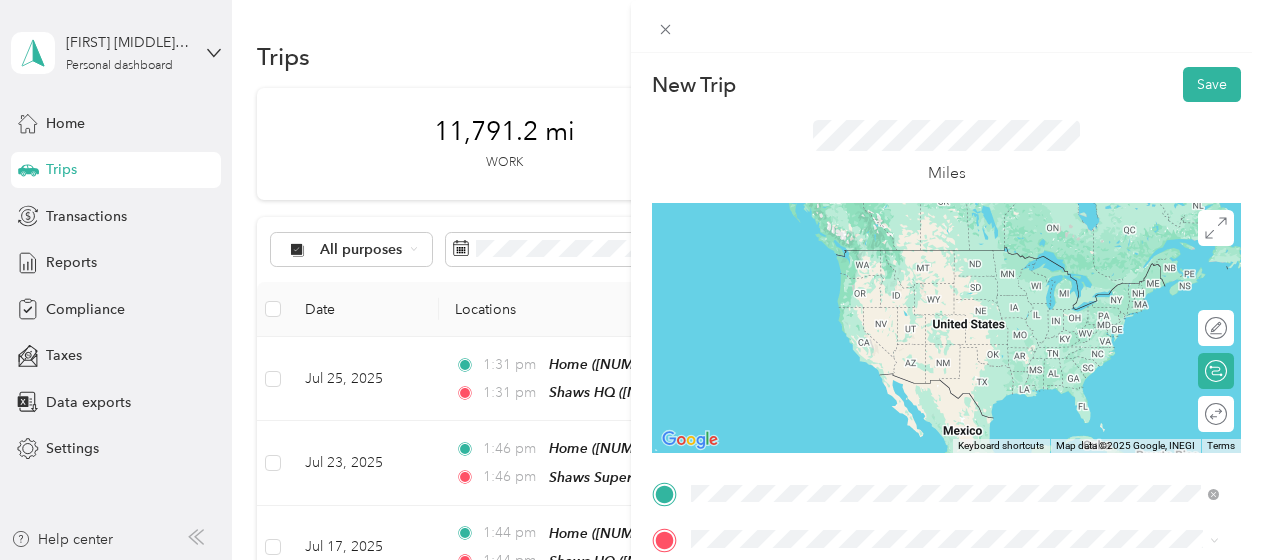 click on "[NUMBER] [STREET]
[CITY], [STATE] [POSTAL_CODE], [COUNTRY]" at bounding box center [873, 258] 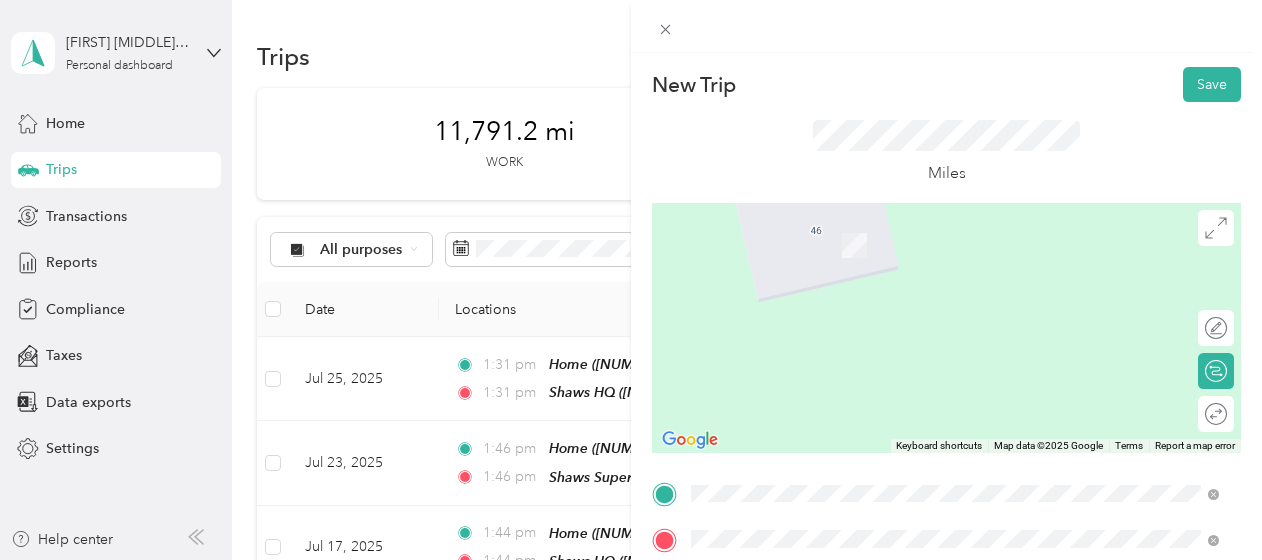 click on "[NUMBER] [STREET], [POSTAL_CODE], [CITY], [STATE], [COUNTRY]" at bounding box center (942, 325) 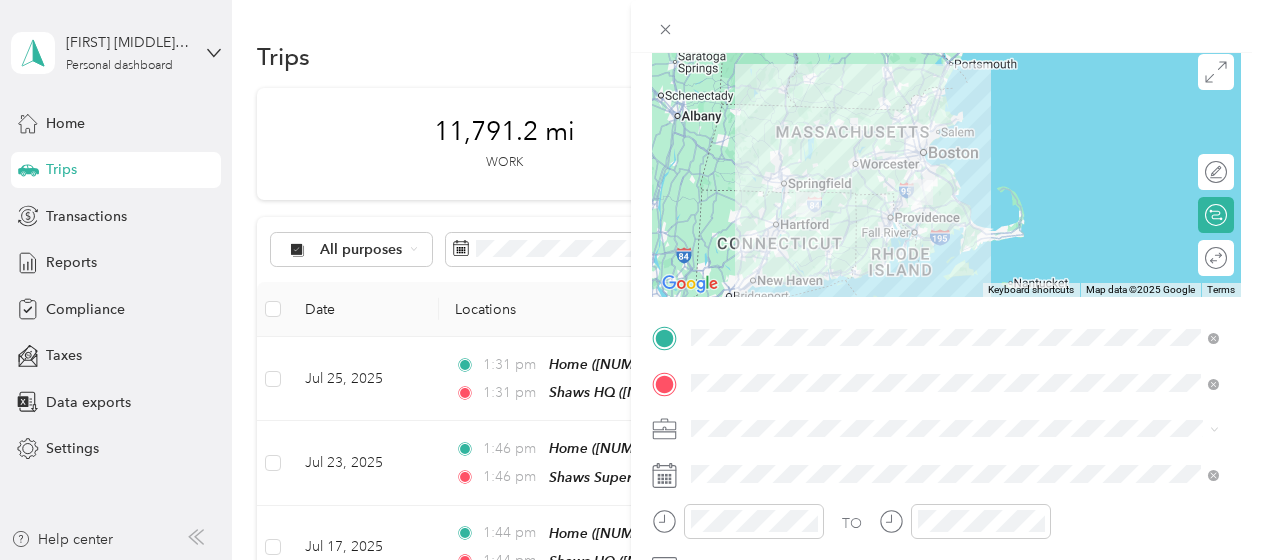 scroll, scrollTop: 200, scrollLeft: 0, axis: vertical 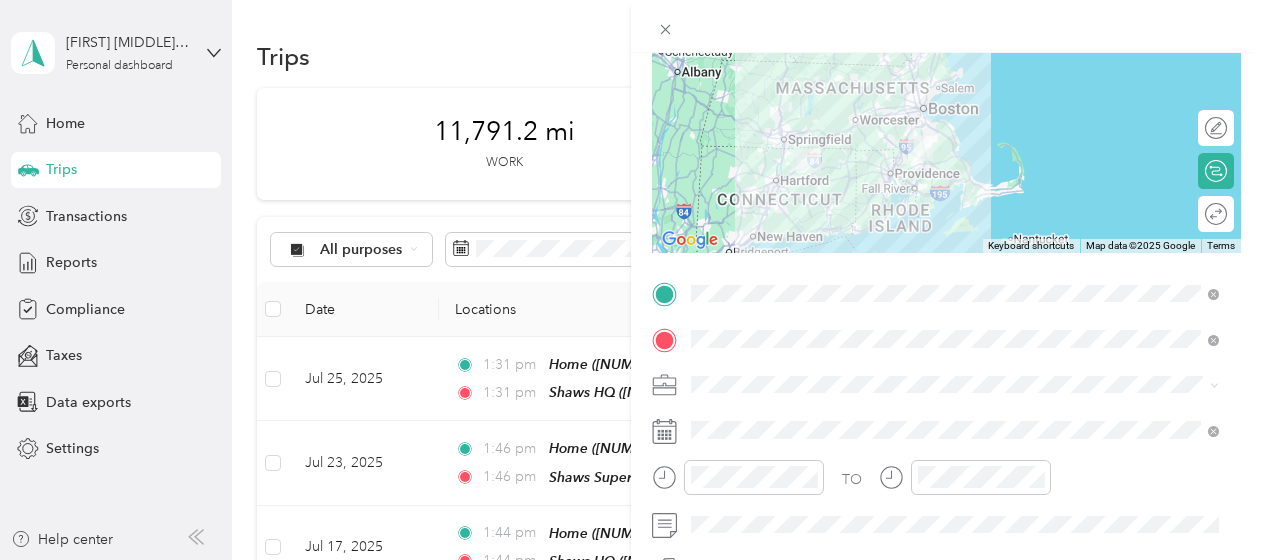 click 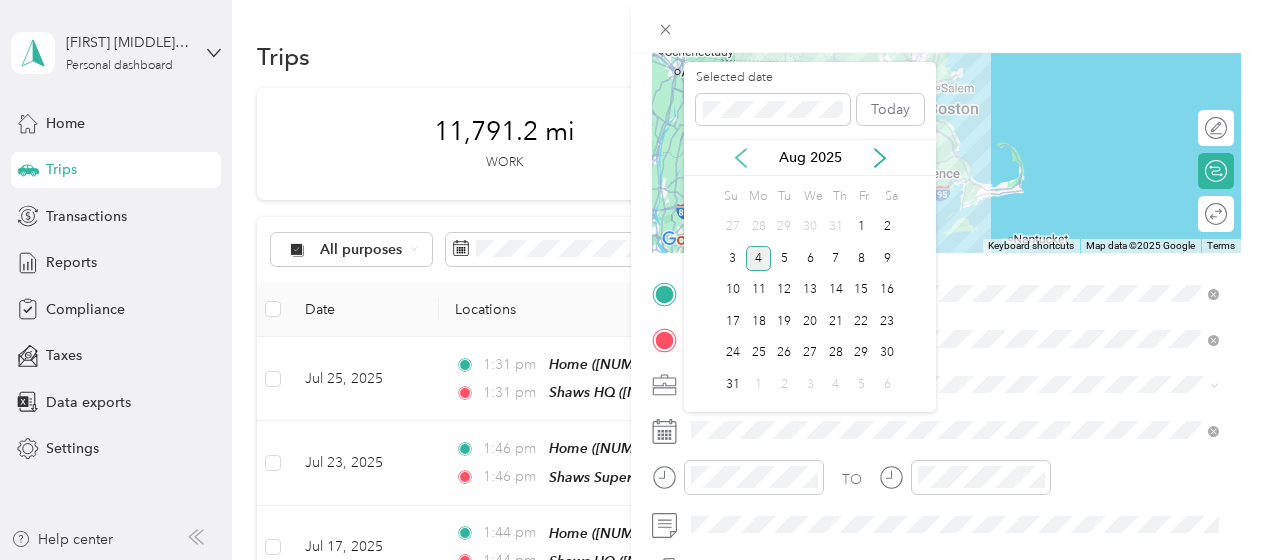click 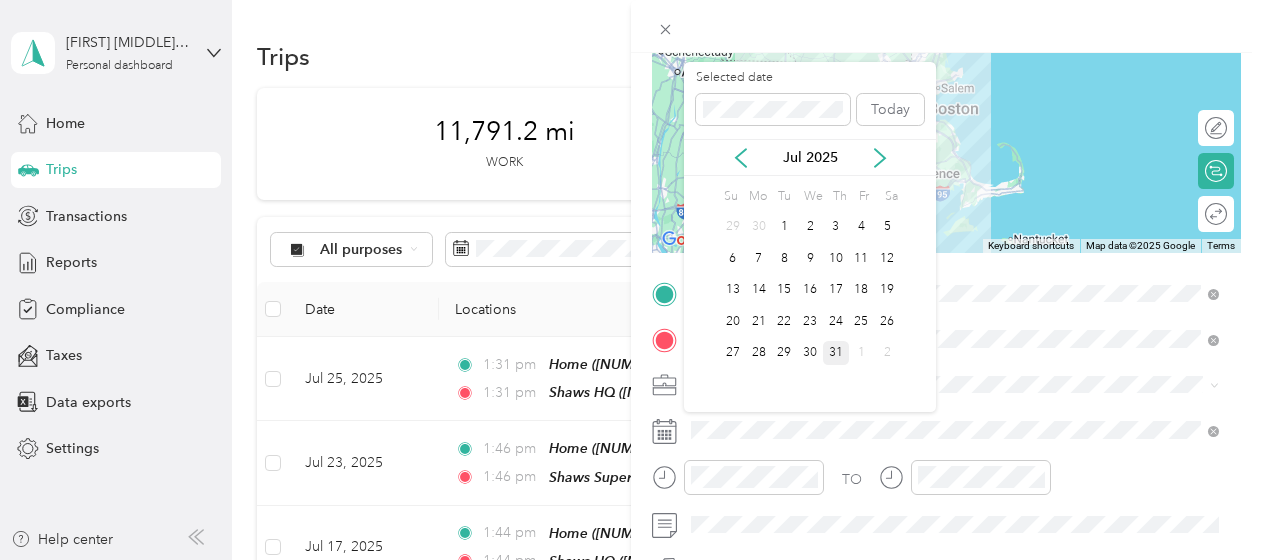 click on "31" at bounding box center [836, 353] 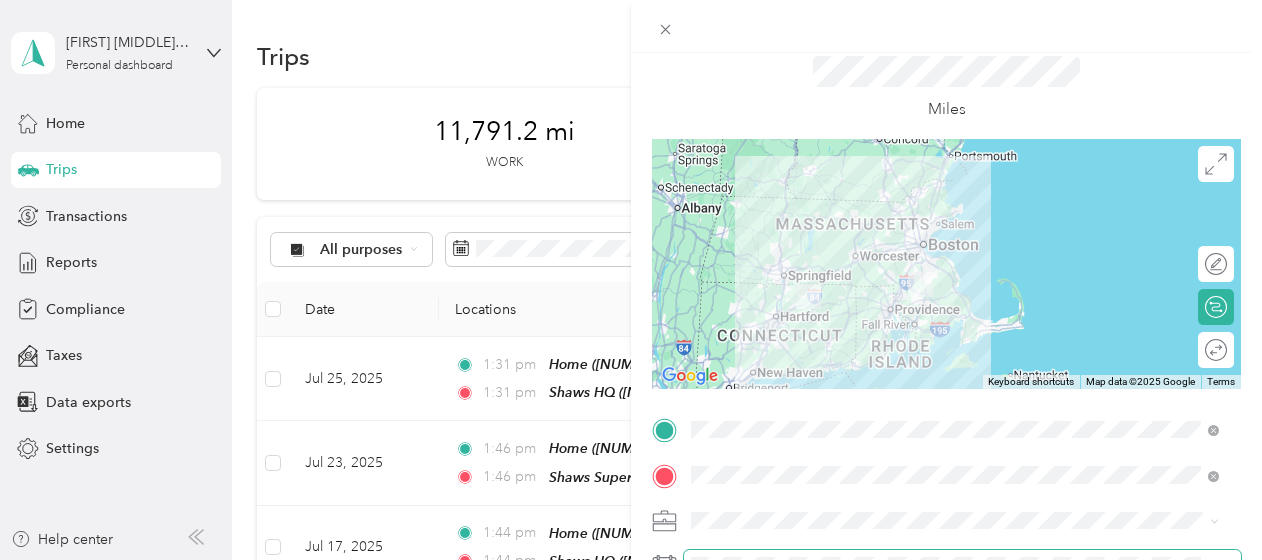 scroll, scrollTop: 0, scrollLeft: 0, axis: both 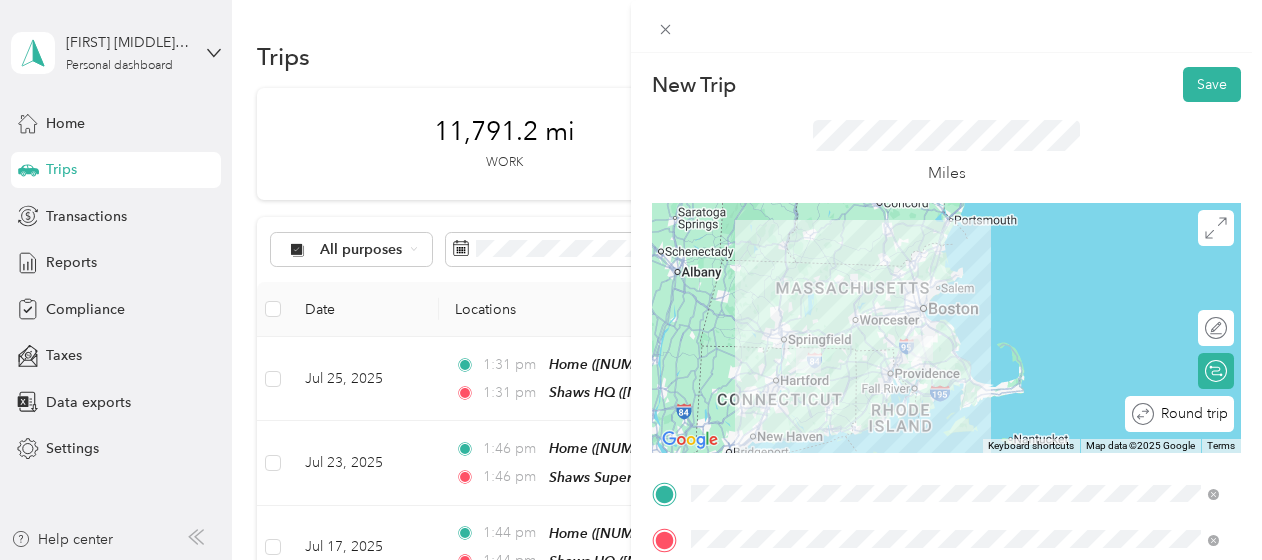 click on "Round trip" at bounding box center (1190, 414) 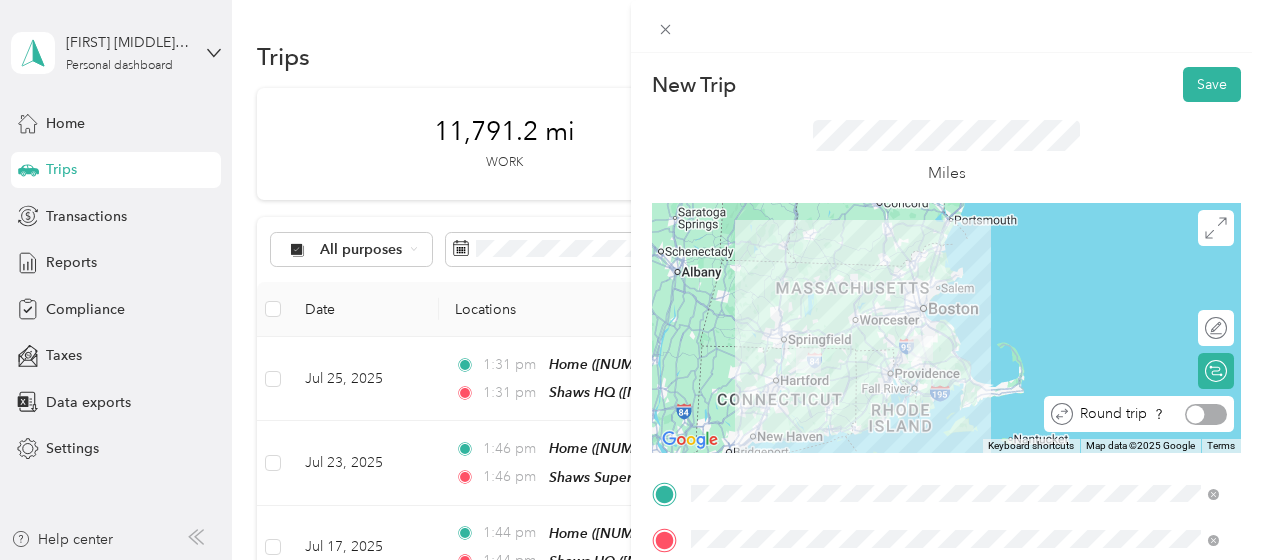click at bounding box center [1206, 414] 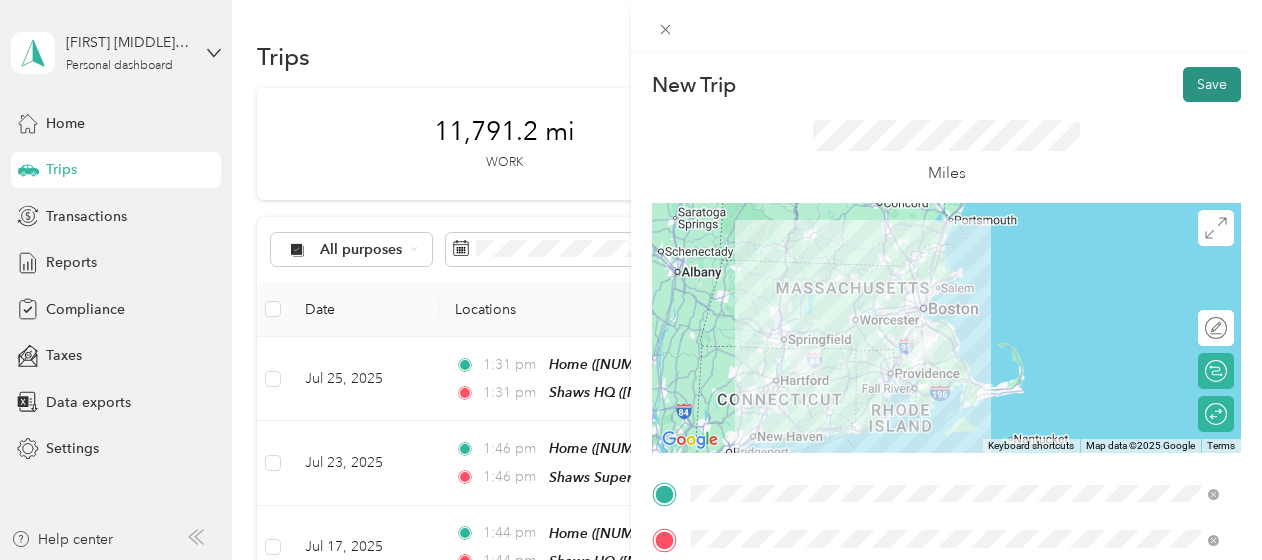 click on "Save" at bounding box center [1212, 84] 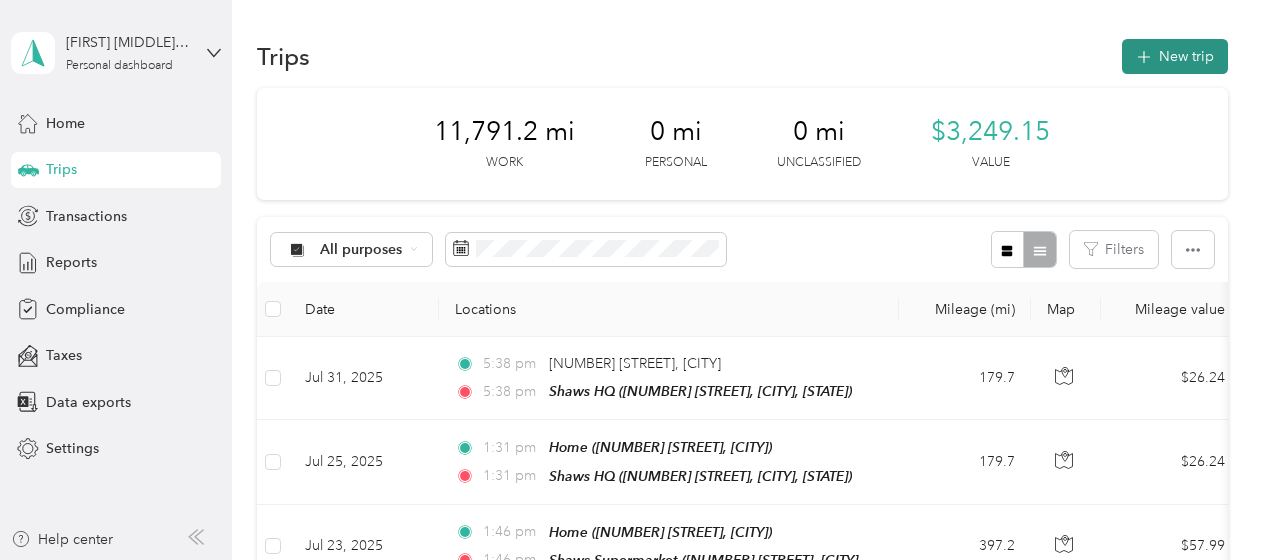 click on "New trip" at bounding box center [1175, 56] 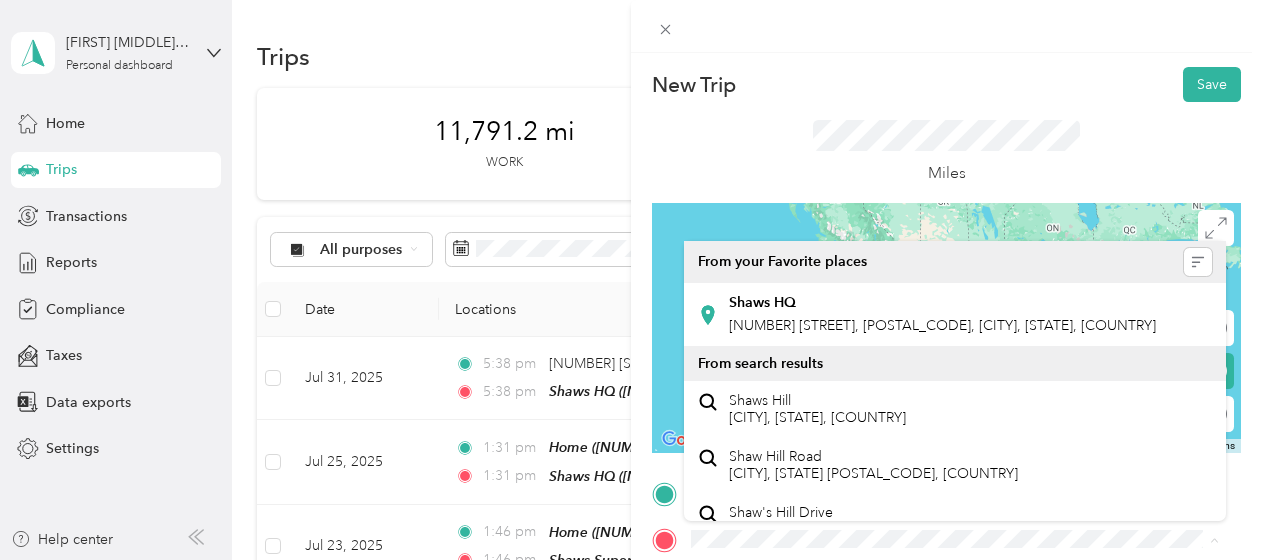 click 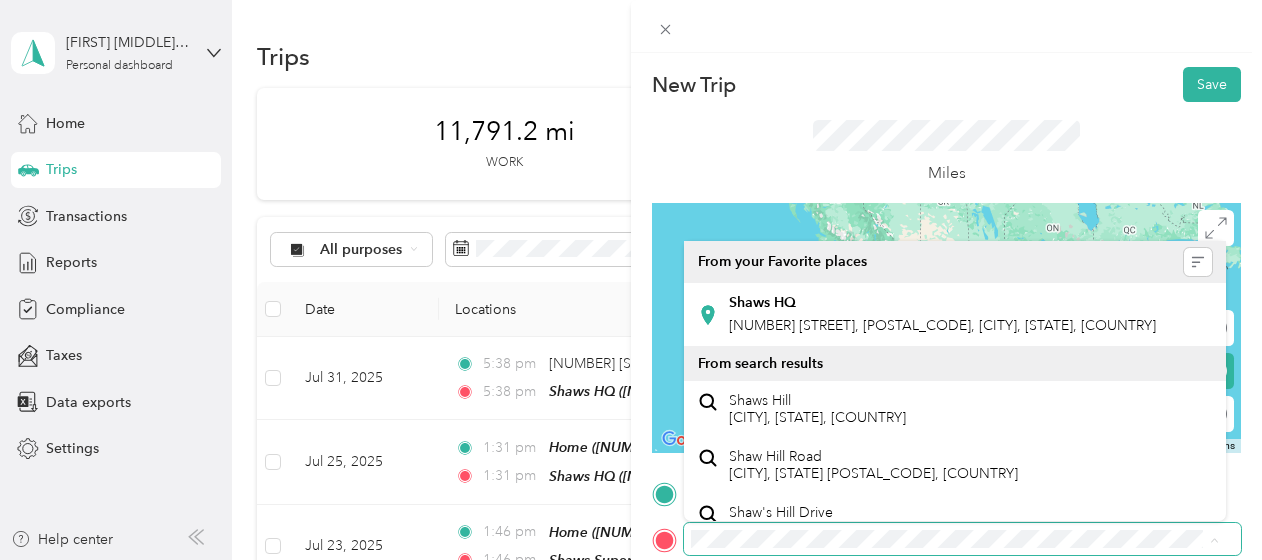 click at bounding box center [962, 539] 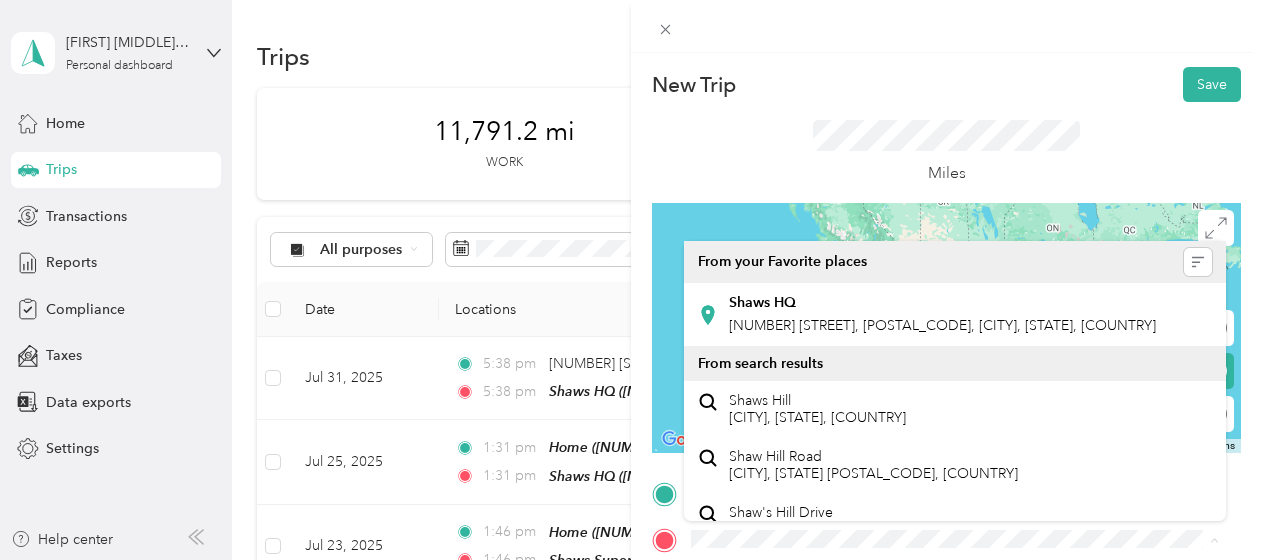 click on "TO Add photo" at bounding box center [946, 719] 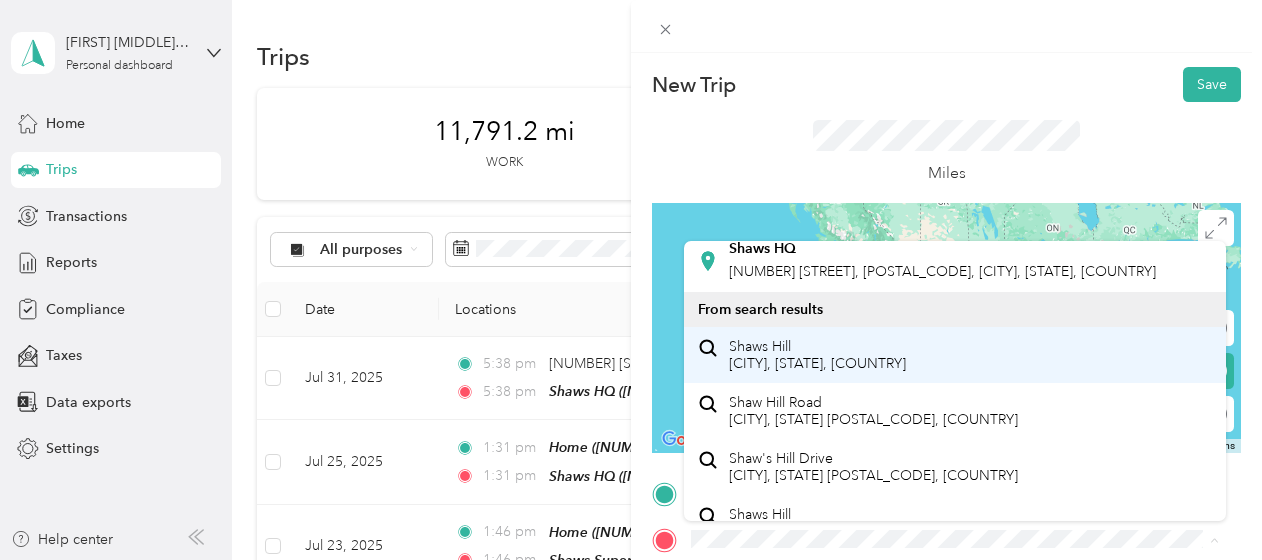 scroll, scrollTop: 0, scrollLeft: 0, axis: both 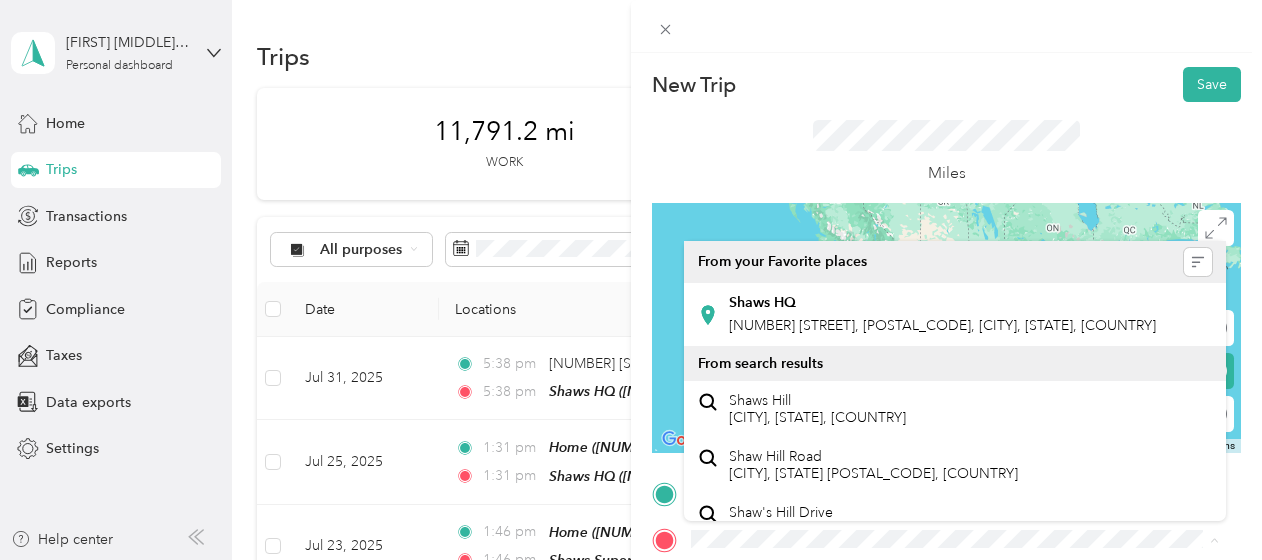 click at bounding box center (946, 328) 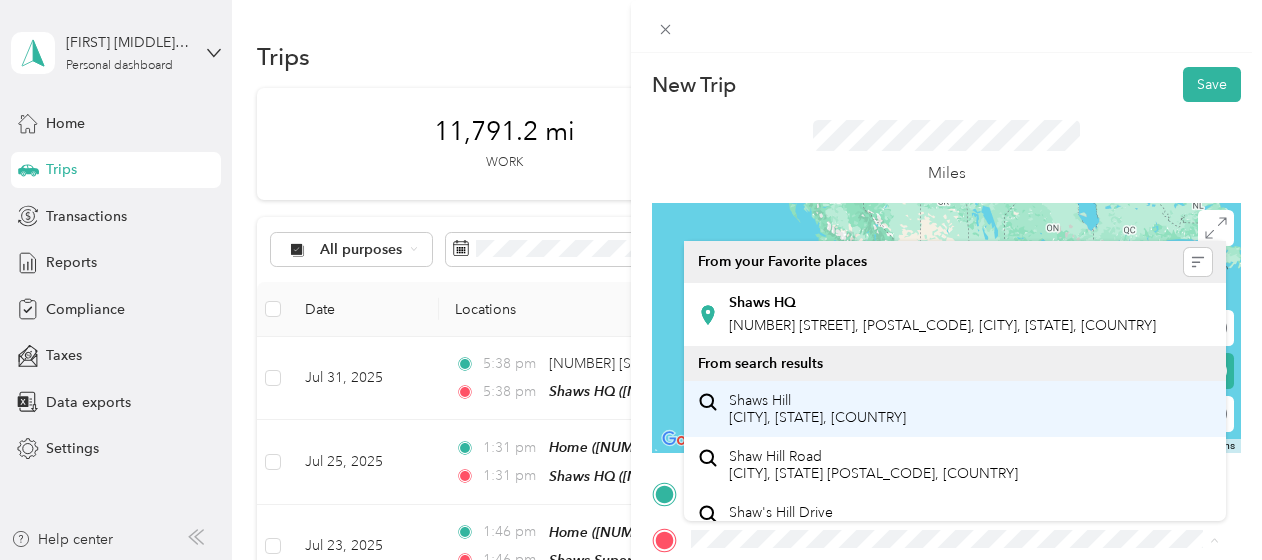 click on "Shaws Hill
[CITY], [STATE], [COUNTRY]" at bounding box center (817, 409) 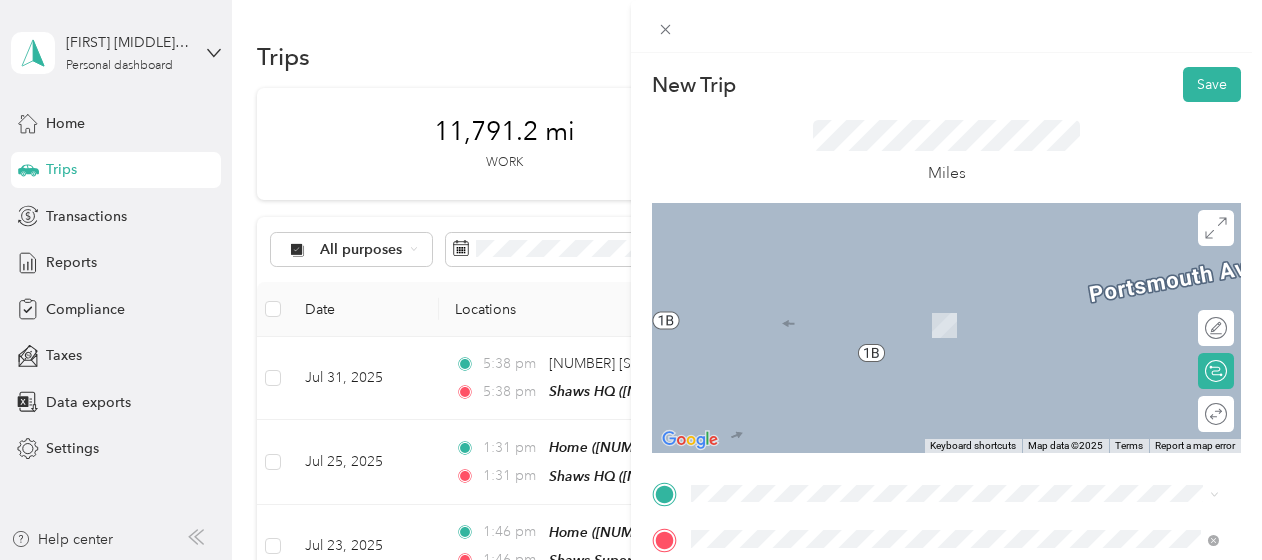 click on "Home [NUMBER] [STREET], [POSTAL_CODE], [CITY], [STATE], [COUNTRY]" at bounding box center (942, 269) 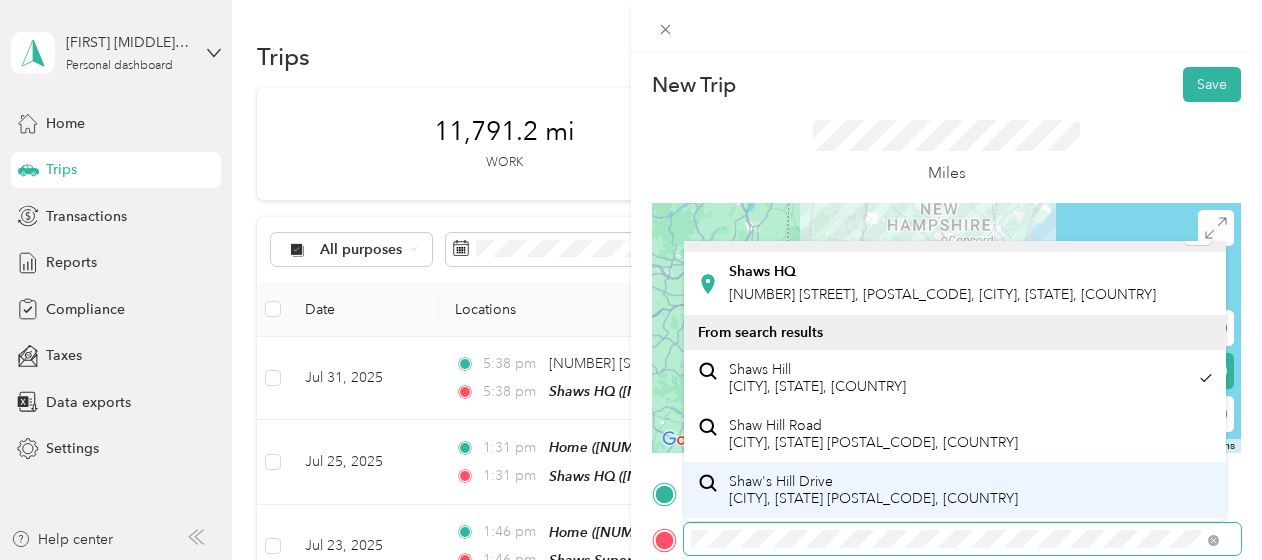 scroll, scrollTop: 0, scrollLeft: 0, axis: both 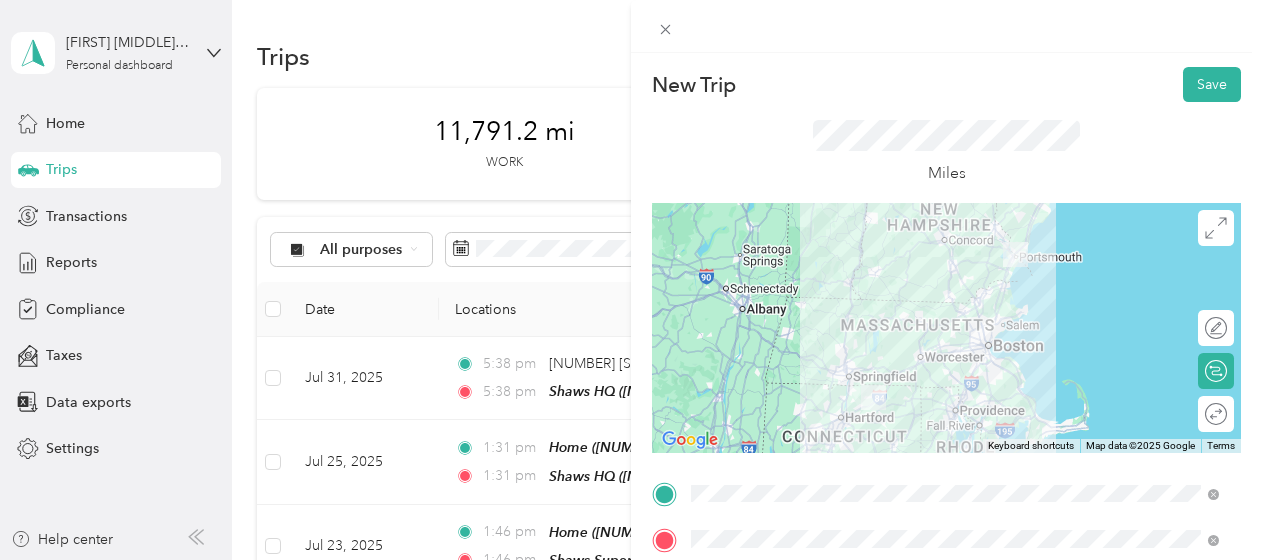 click on "Shaws HQ [NUMBER] [STREET], [POSTAL_CODE], [CITY], [STATE], [COUNTRY]" at bounding box center (942, 315) 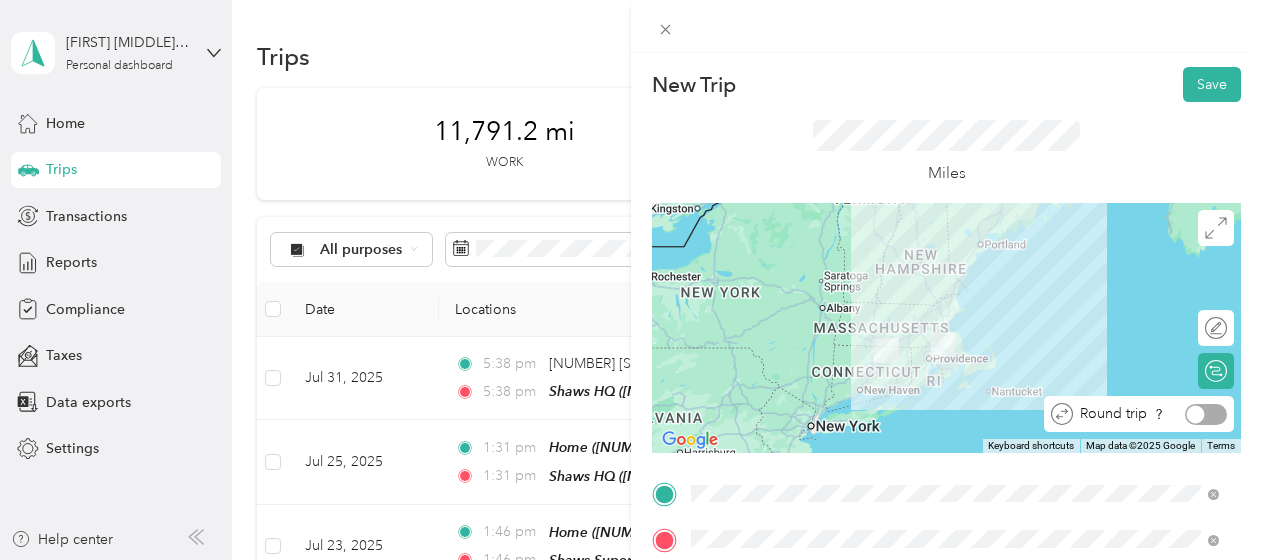 click at bounding box center [1206, 414] 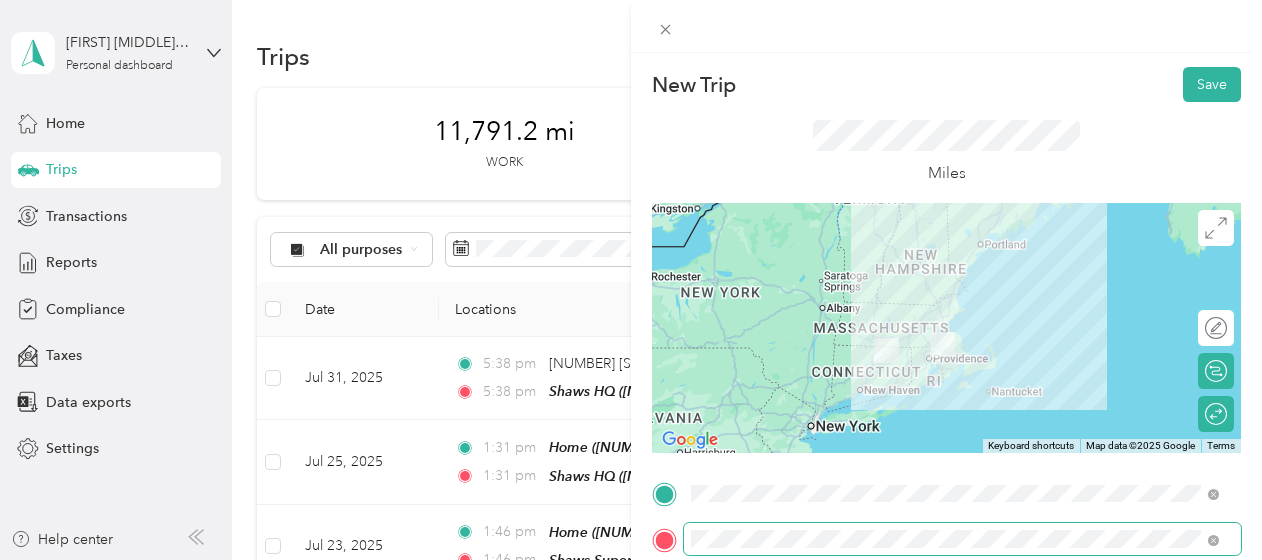 scroll, scrollTop: 100, scrollLeft: 0, axis: vertical 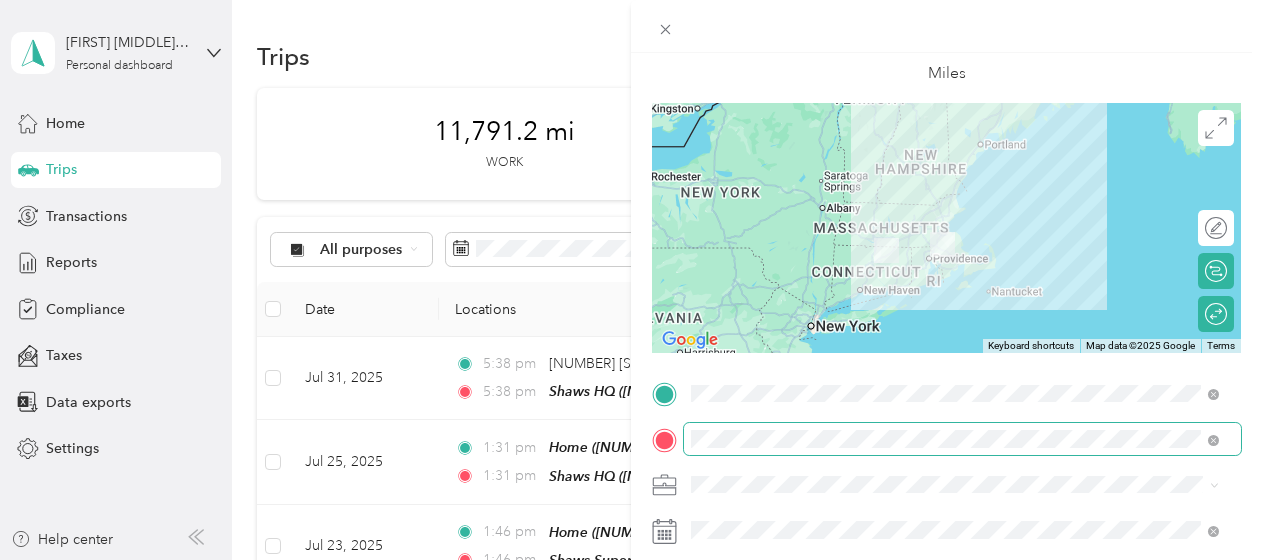 click at bounding box center (962, 439) 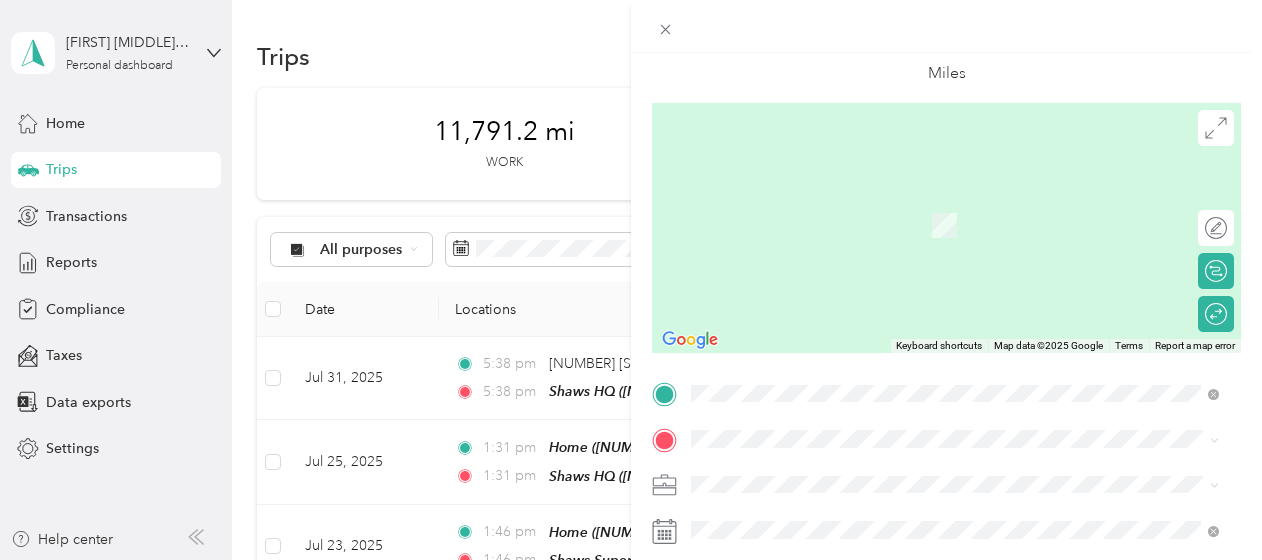 click on "TEAM Shaws Supermarket [NUMBER] [STREET], [POSTAL_CODE][POSTAL_CODE], [CITY], [STATE], [COUNTRY]" at bounding box center [970, 403] 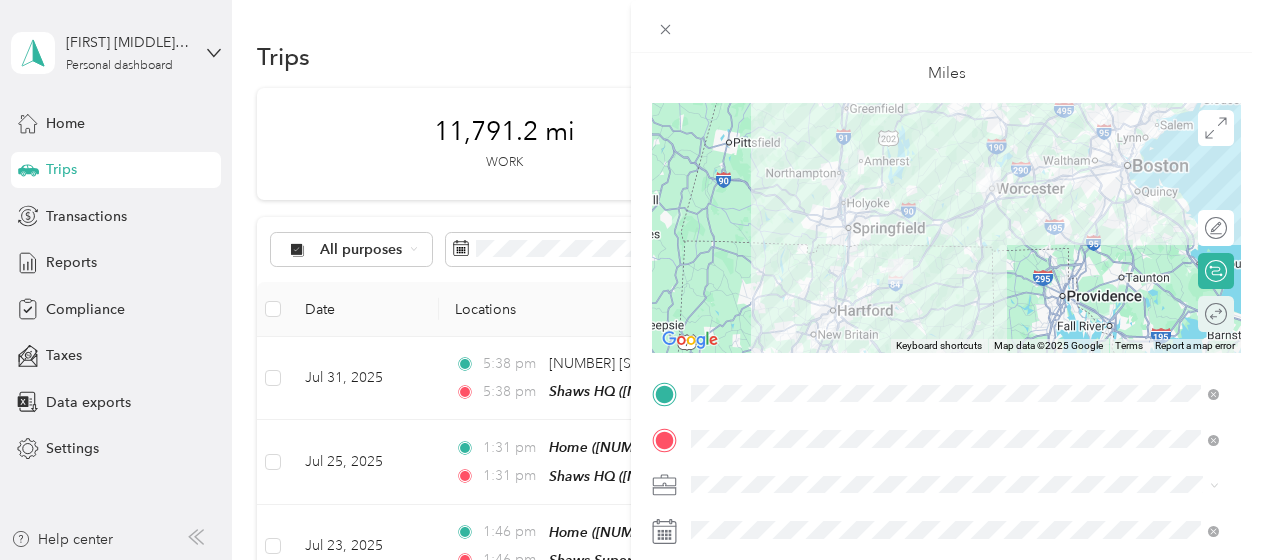 click on "Round trip" at bounding box center (1227, 314) 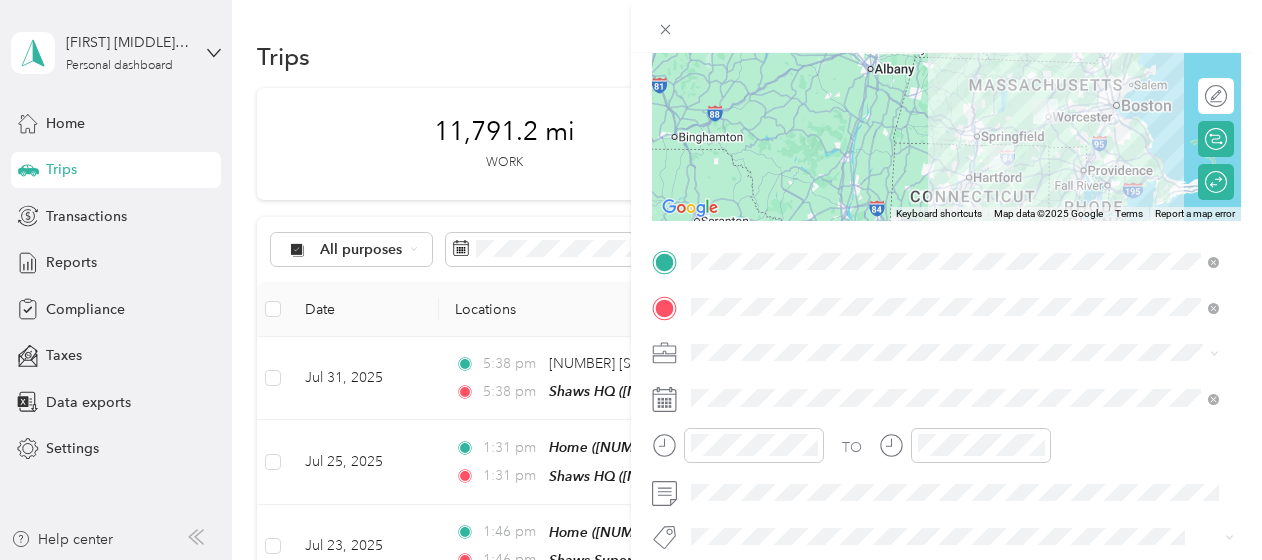 scroll, scrollTop: 300, scrollLeft: 0, axis: vertical 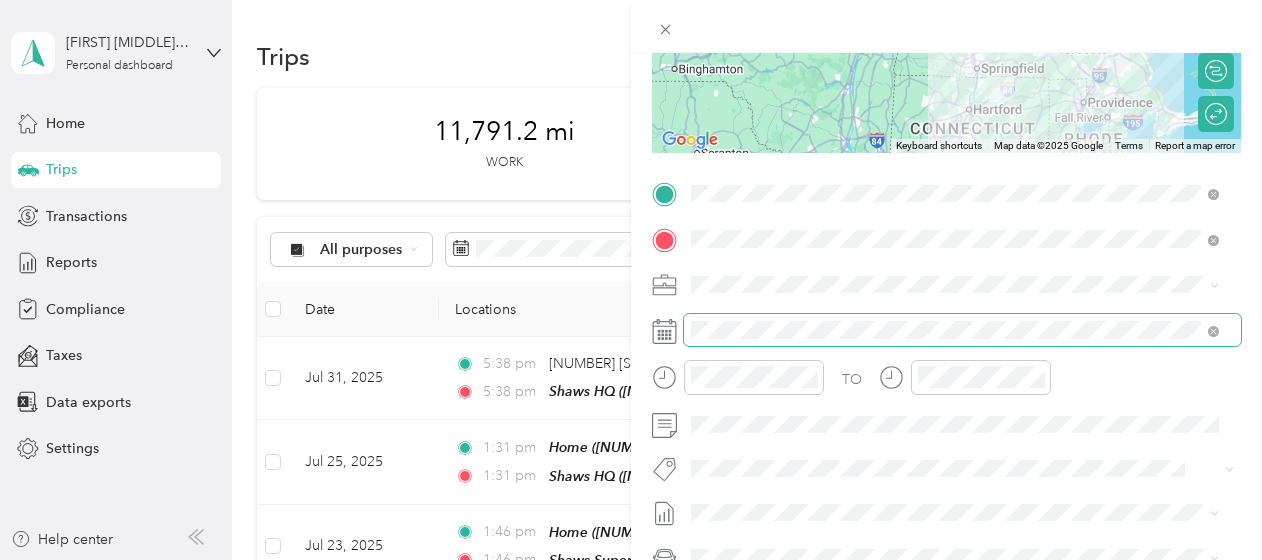click at bounding box center (962, 330) 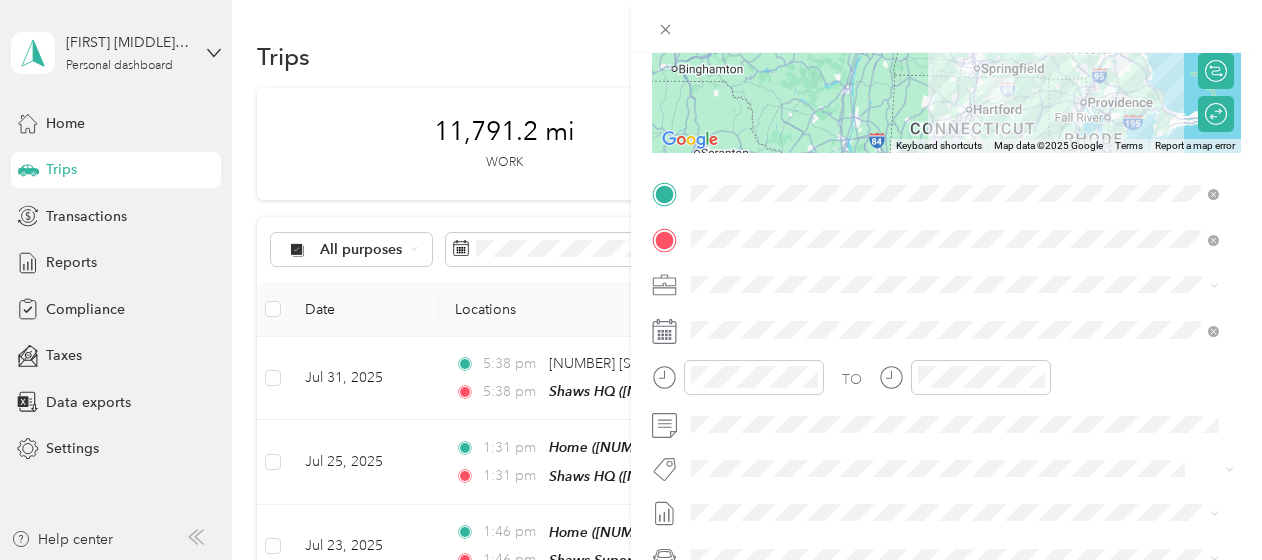 click 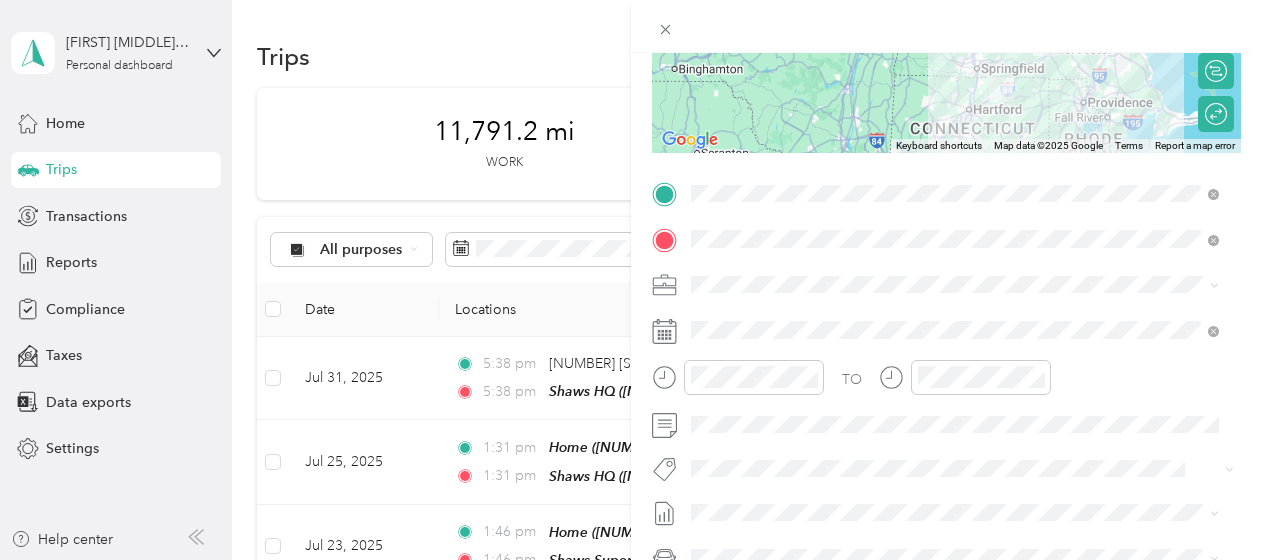 click 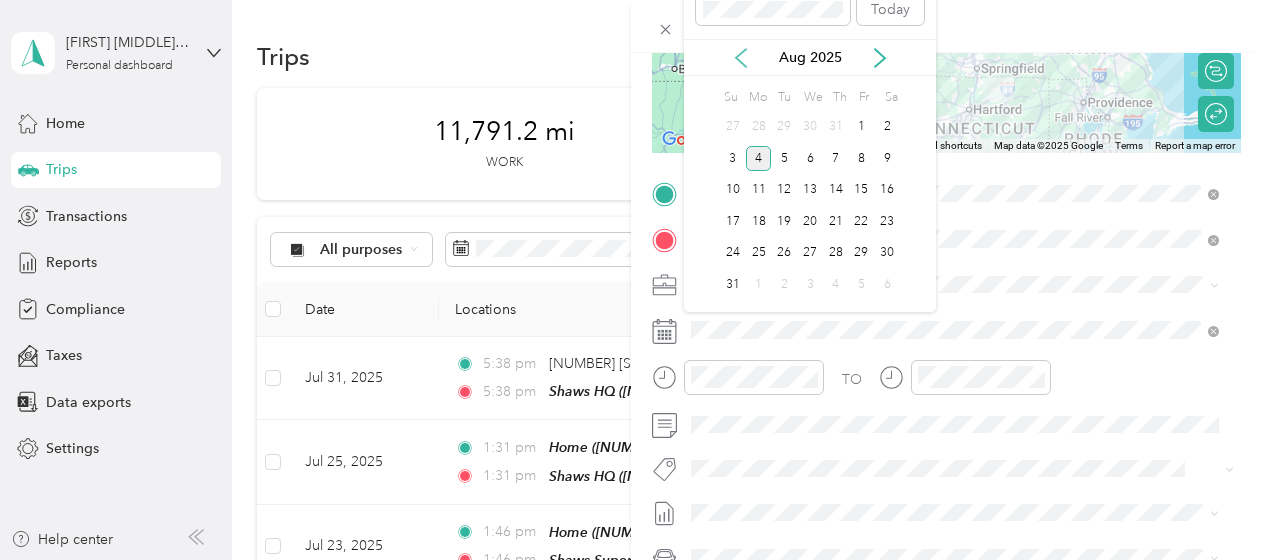 click 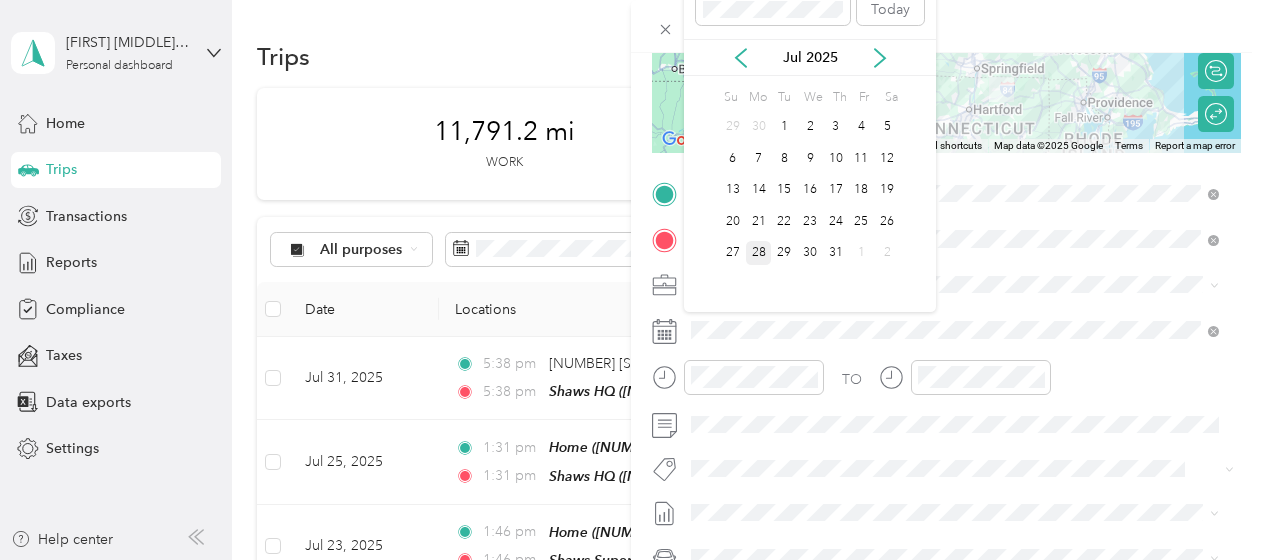 click on "28" at bounding box center [759, 253] 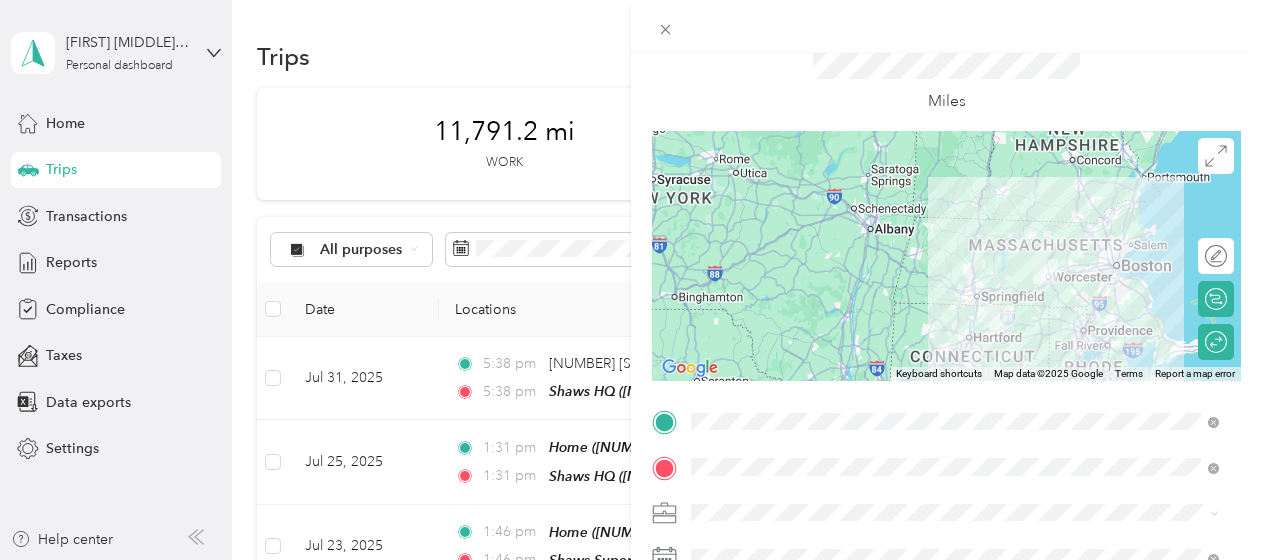 scroll, scrollTop: 0, scrollLeft: 0, axis: both 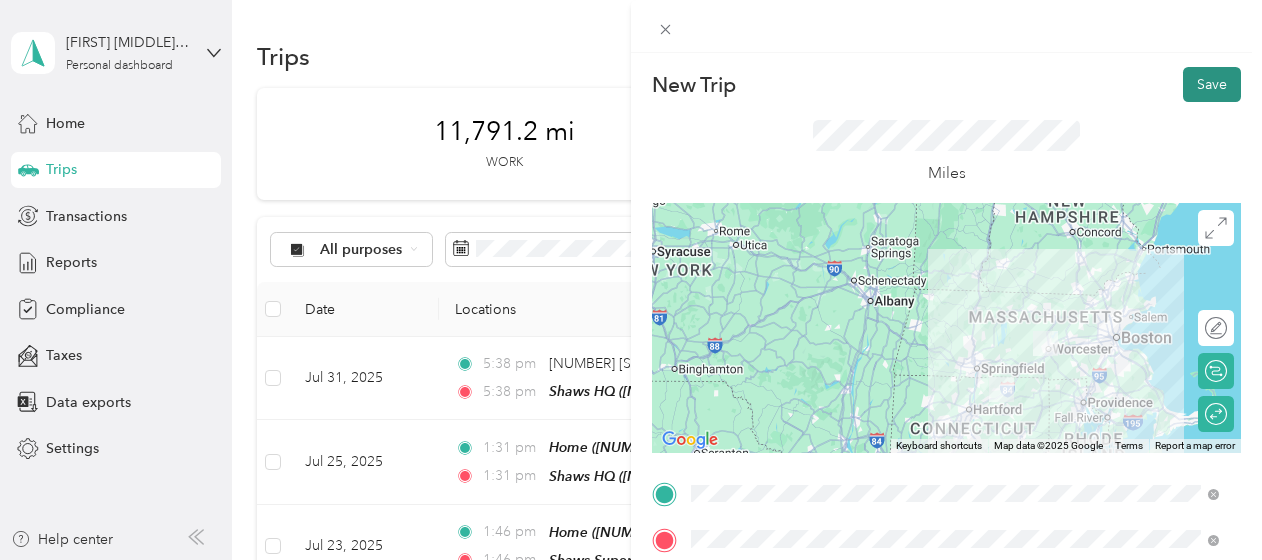 click on "Save" at bounding box center (1212, 84) 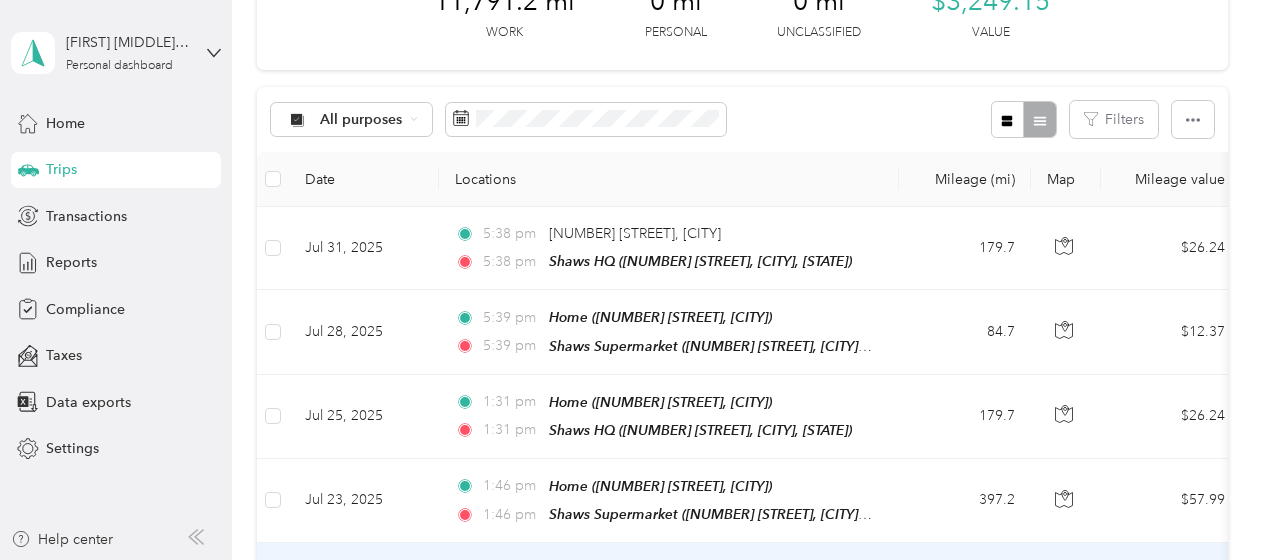 scroll, scrollTop: 0, scrollLeft: 0, axis: both 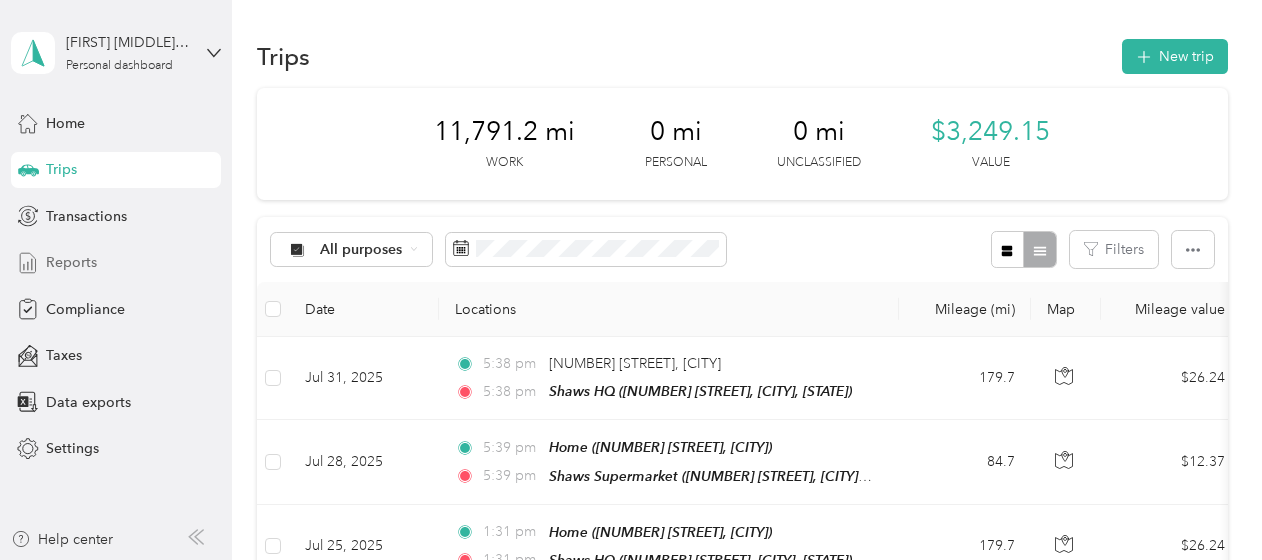 click on "Reports" at bounding box center [71, 262] 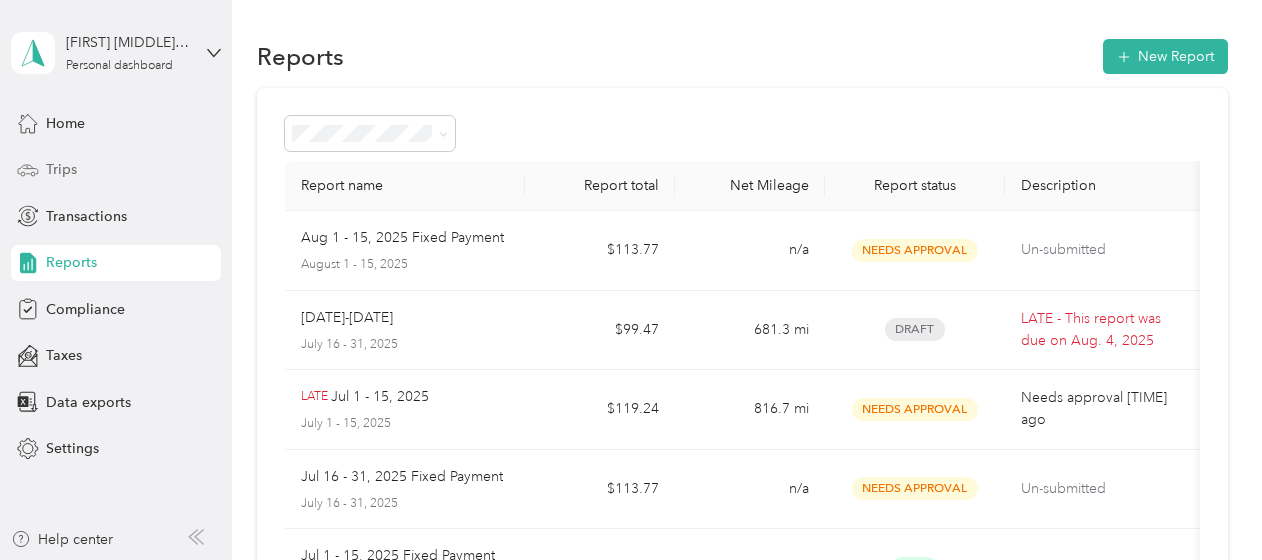 click on "Trips" at bounding box center [116, 170] 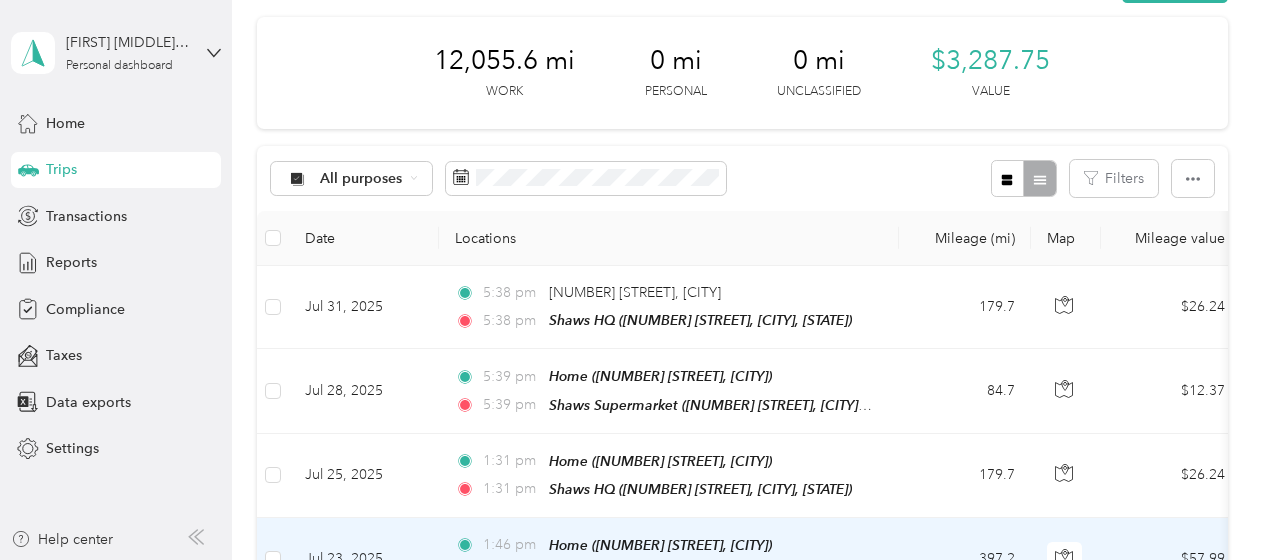 scroll, scrollTop: 0, scrollLeft: 0, axis: both 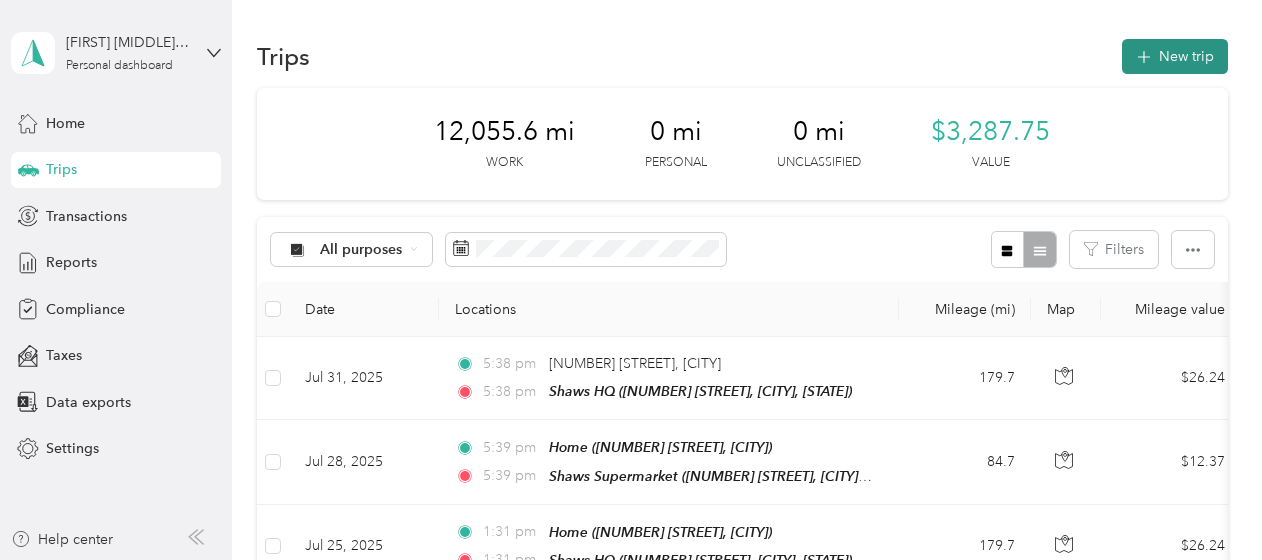 click on "New trip" at bounding box center (1175, 56) 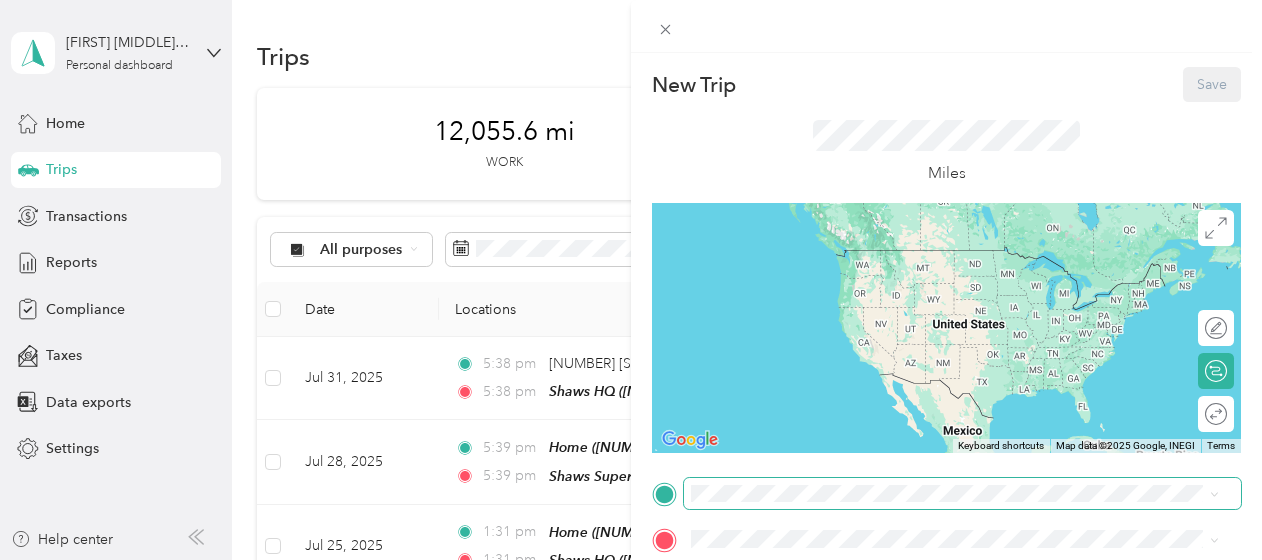 click at bounding box center [962, 494] 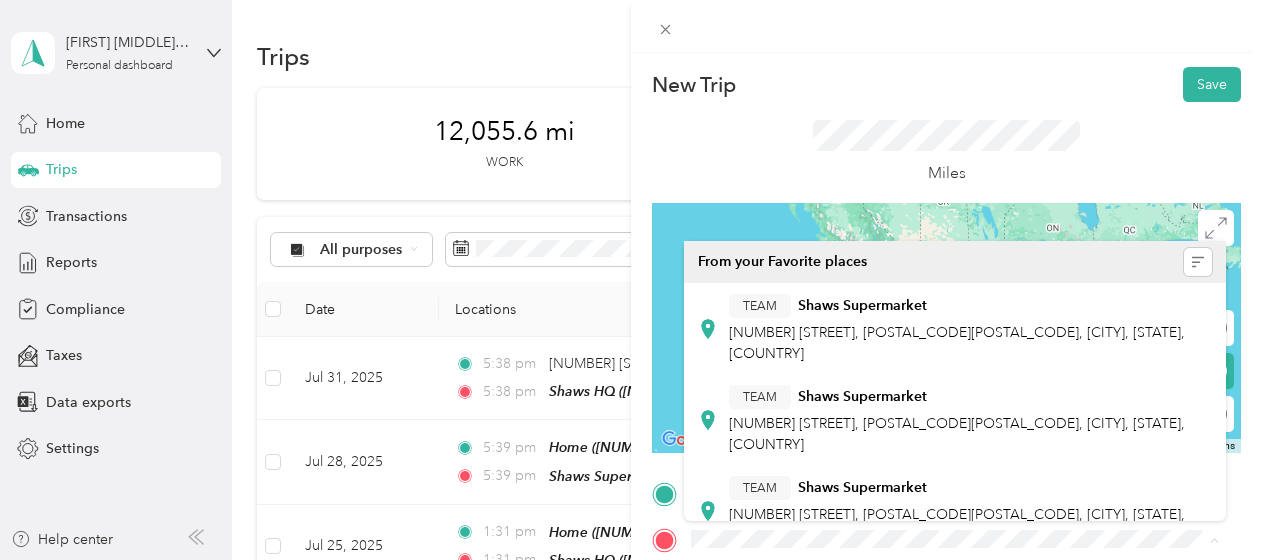 click on "Miles" at bounding box center [946, 153] 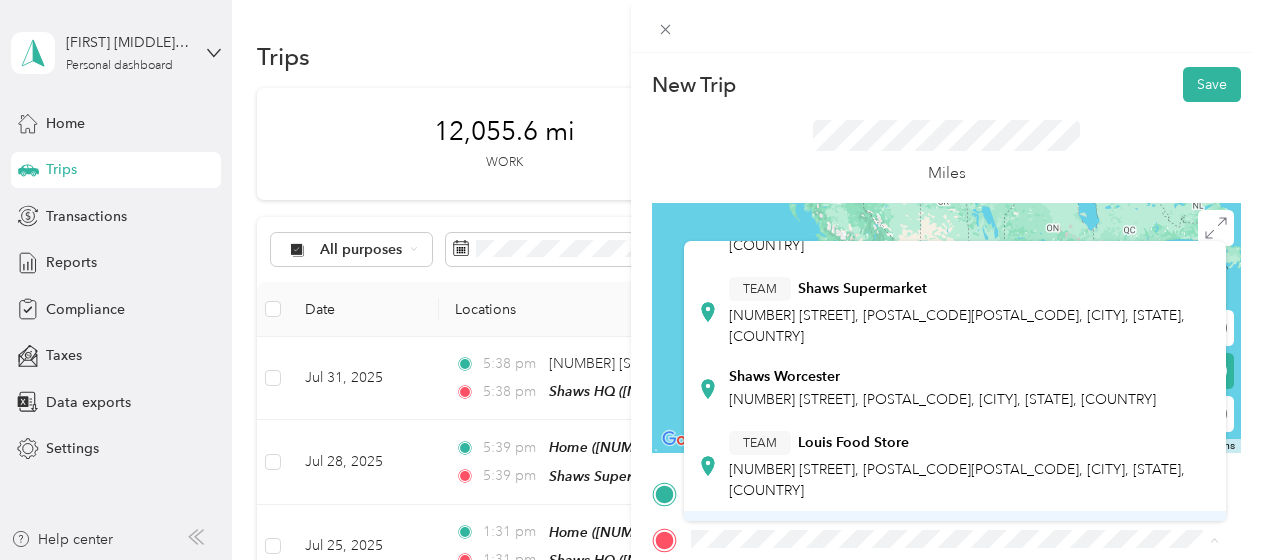 scroll, scrollTop: 200, scrollLeft: 0, axis: vertical 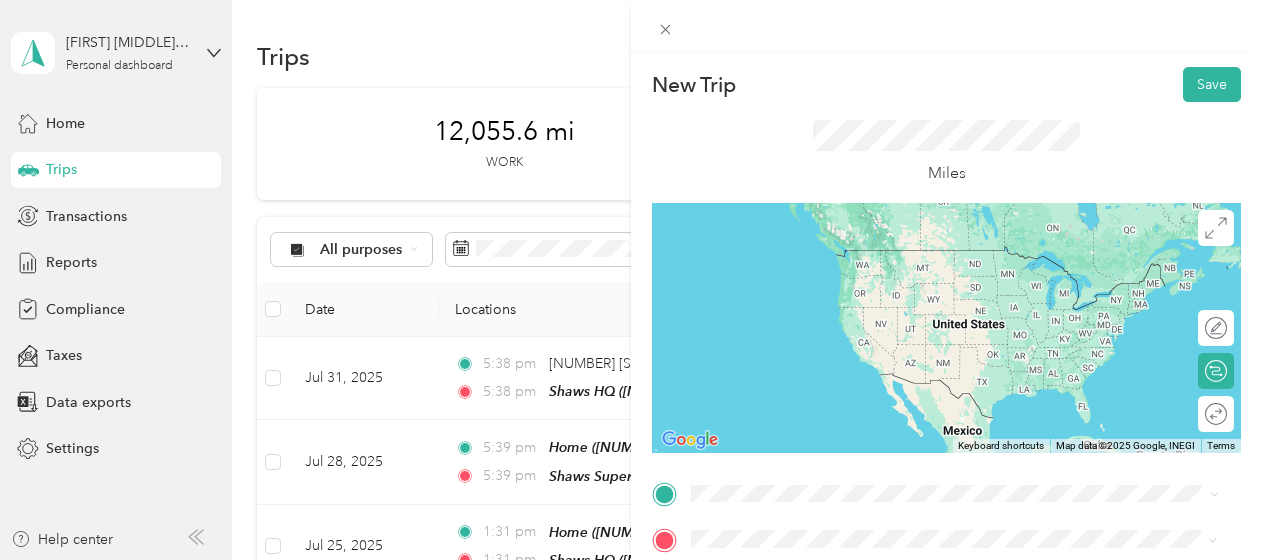 click on "[NUMBER] [STREET], [POSTAL_CODE][POSTAL_CODE], [CITY], [STATE], [COUNTRY]" at bounding box center [957, 515] 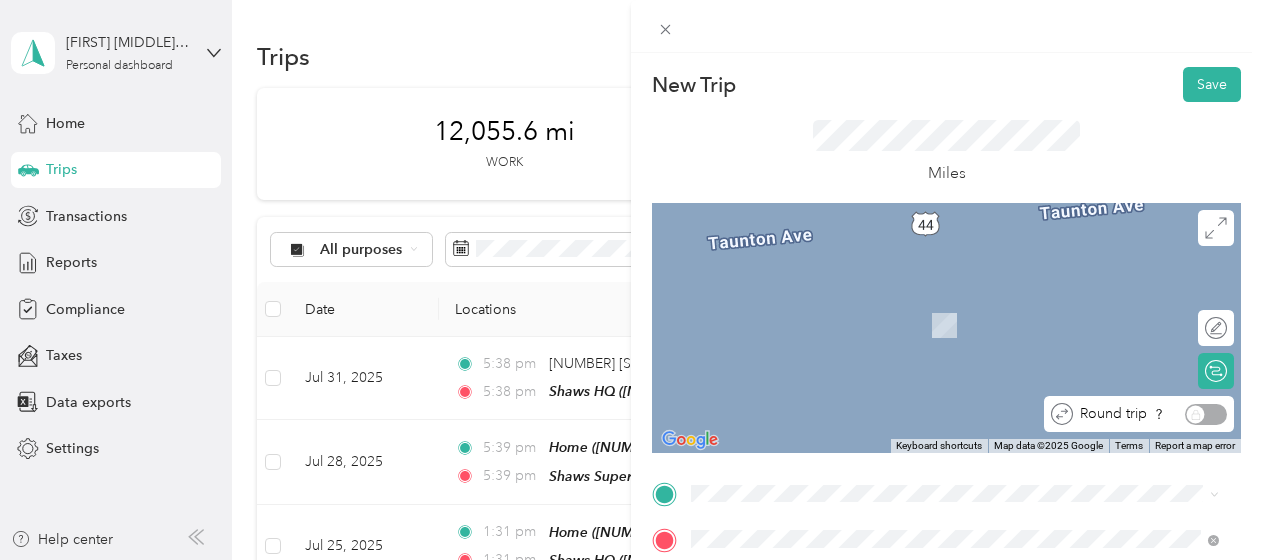 click on "Round trip" at bounding box center (1150, 414) 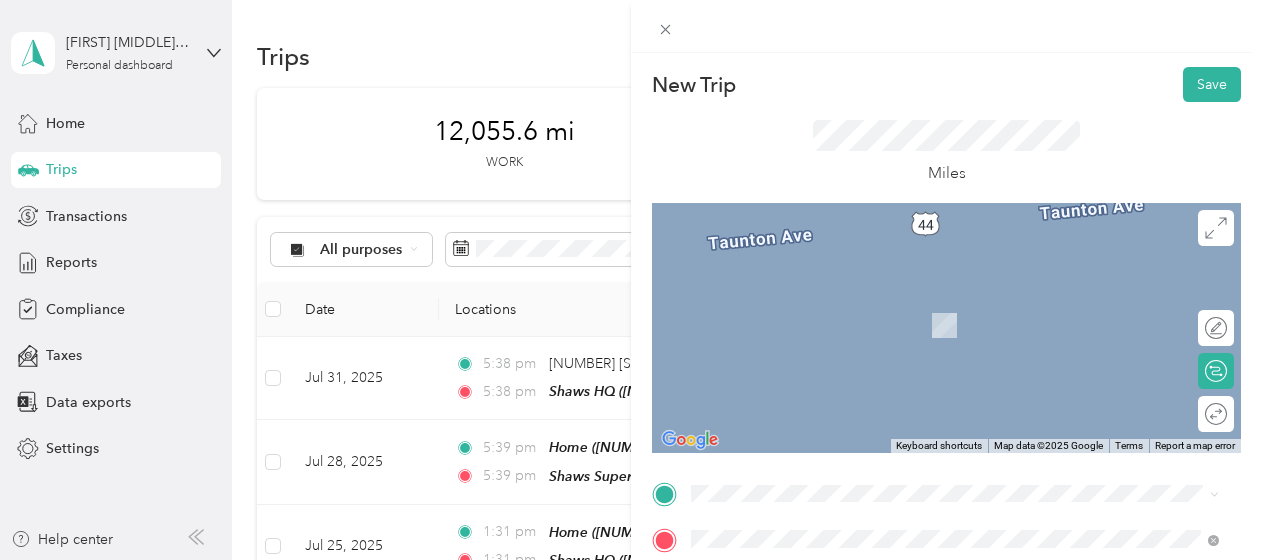 click on "Home [NUMBER] [STREET], [POSTAL_CODE], [CITY], [STATE], [COUNTRY]" at bounding box center [942, 265] 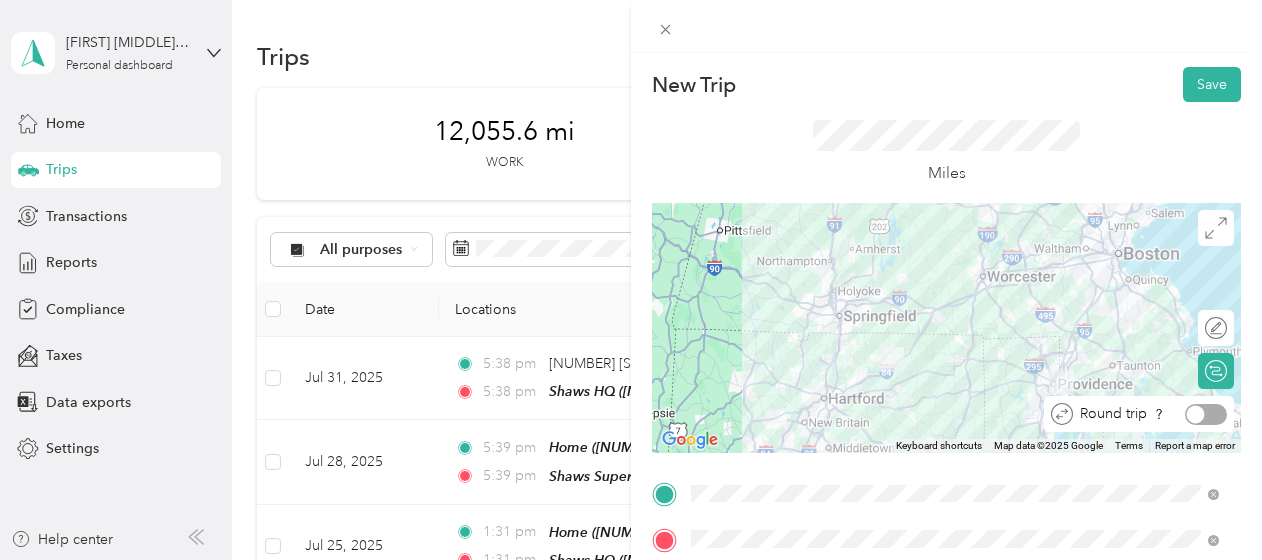 click at bounding box center [1206, 414] 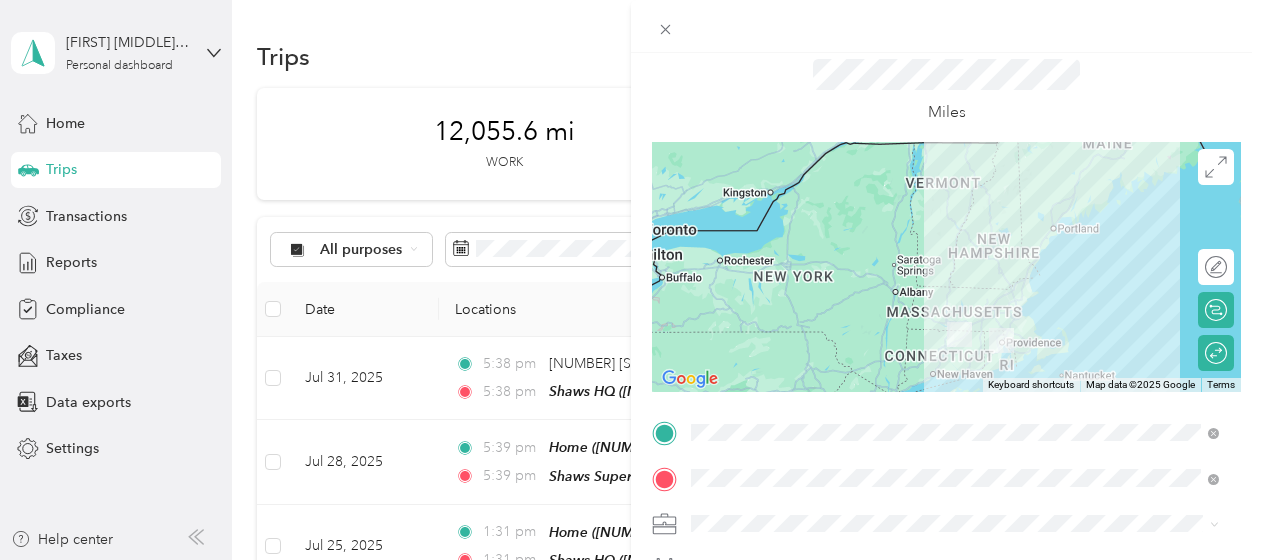 scroll, scrollTop: 200, scrollLeft: 0, axis: vertical 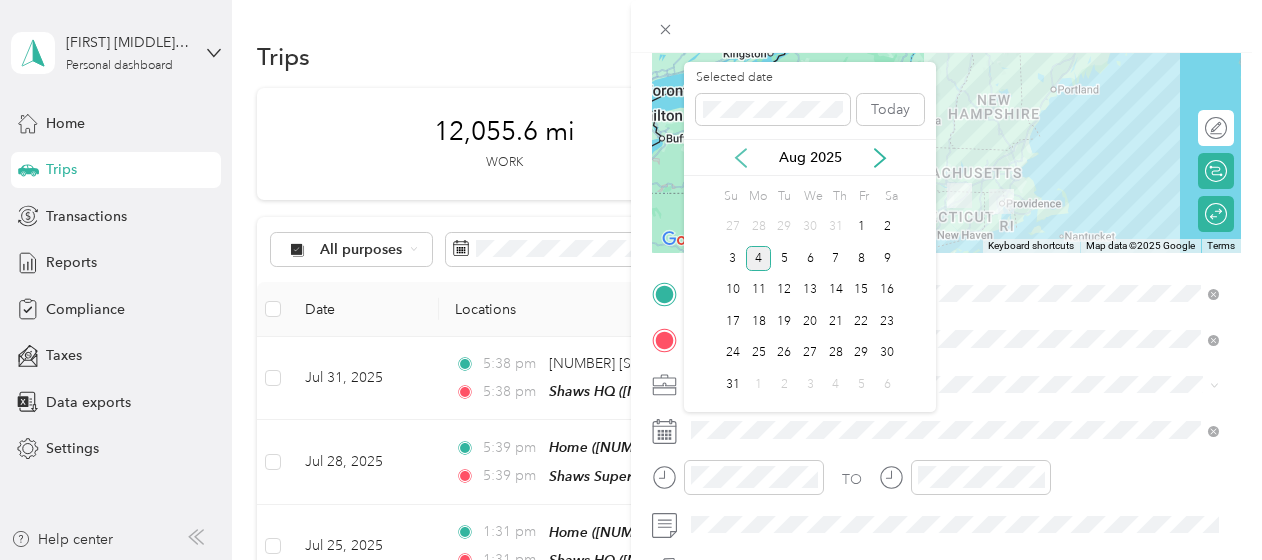 click 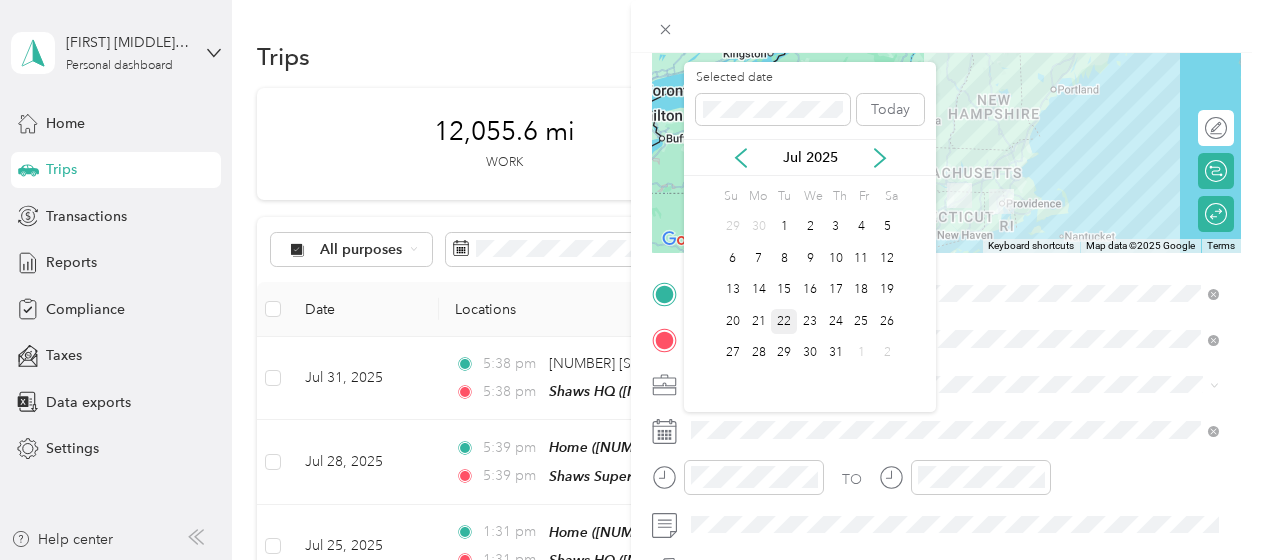 click on "22" at bounding box center [784, 321] 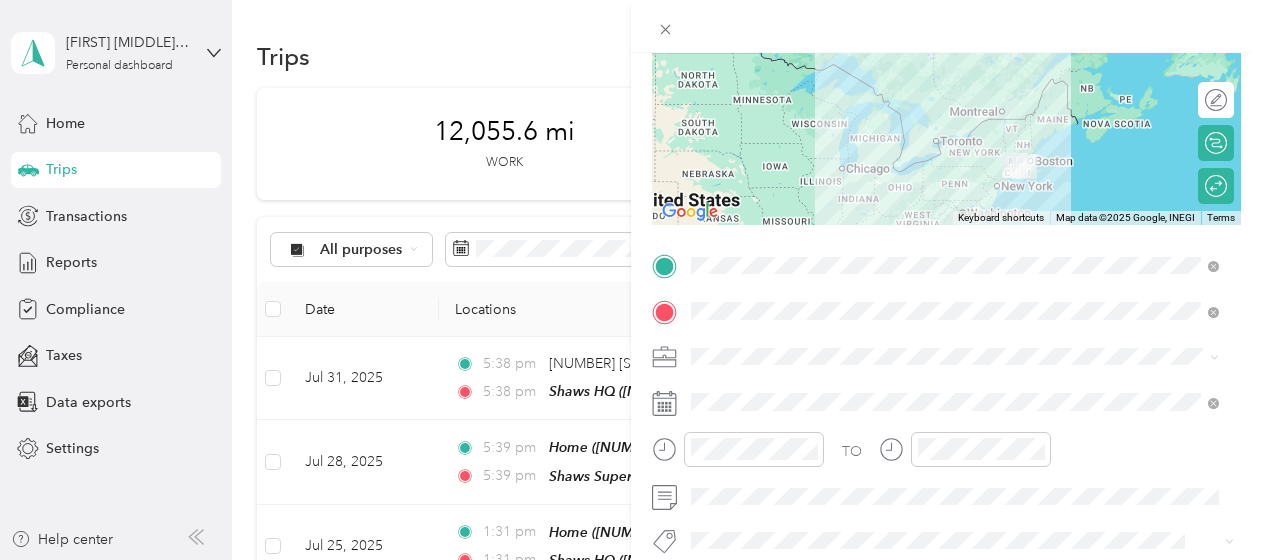 scroll, scrollTop: 0, scrollLeft: 0, axis: both 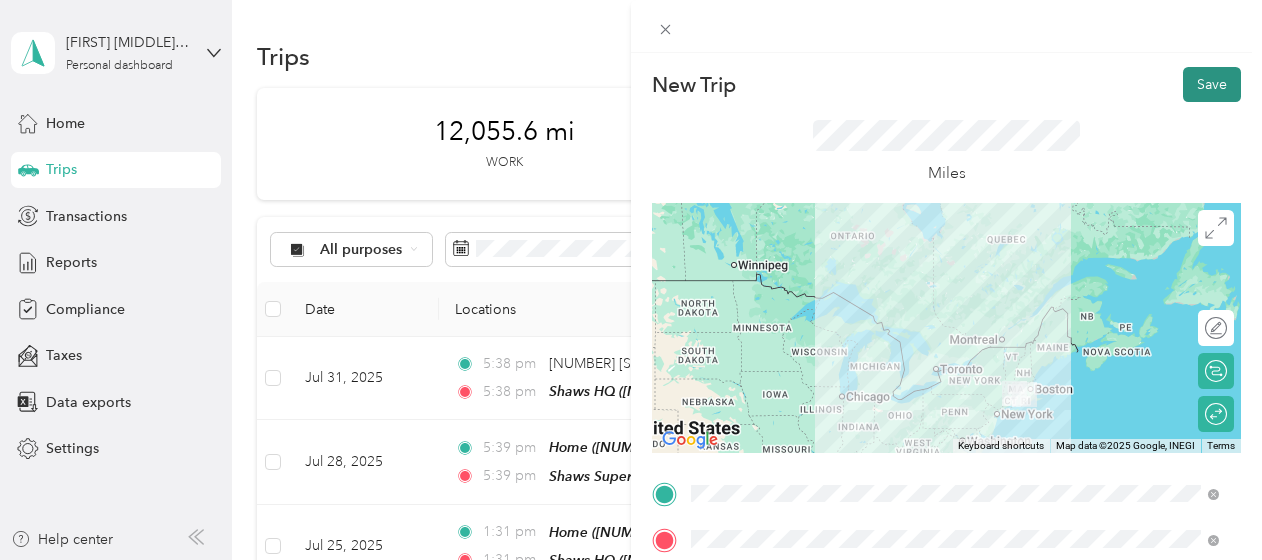 click on "Save" at bounding box center [1212, 84] 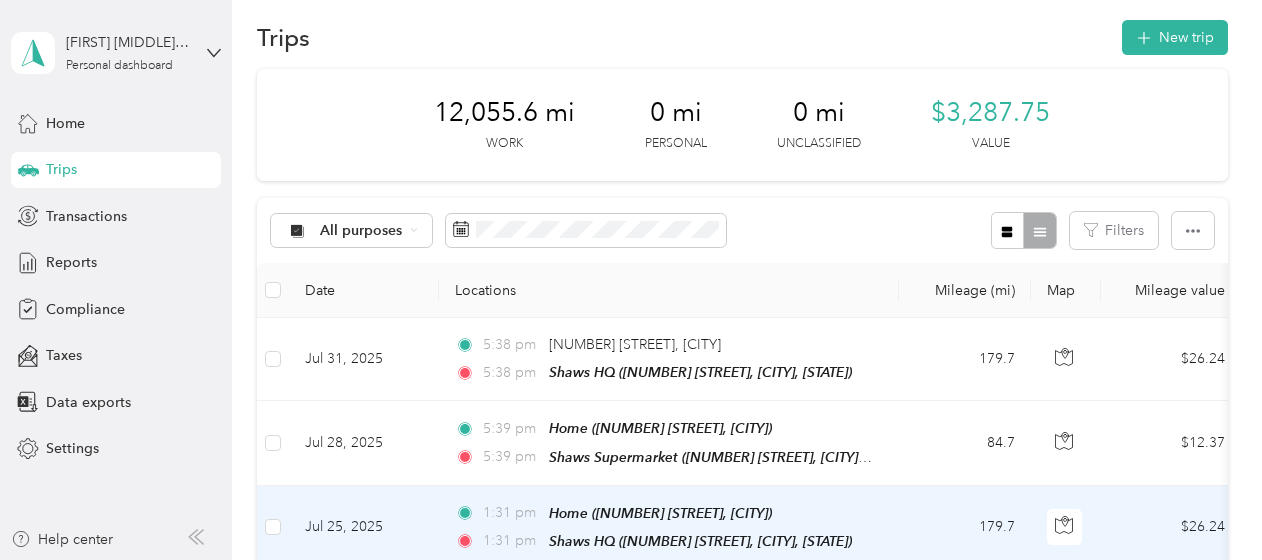 scroll, scrollTop: 0, scrollLeft: 0, axis: both 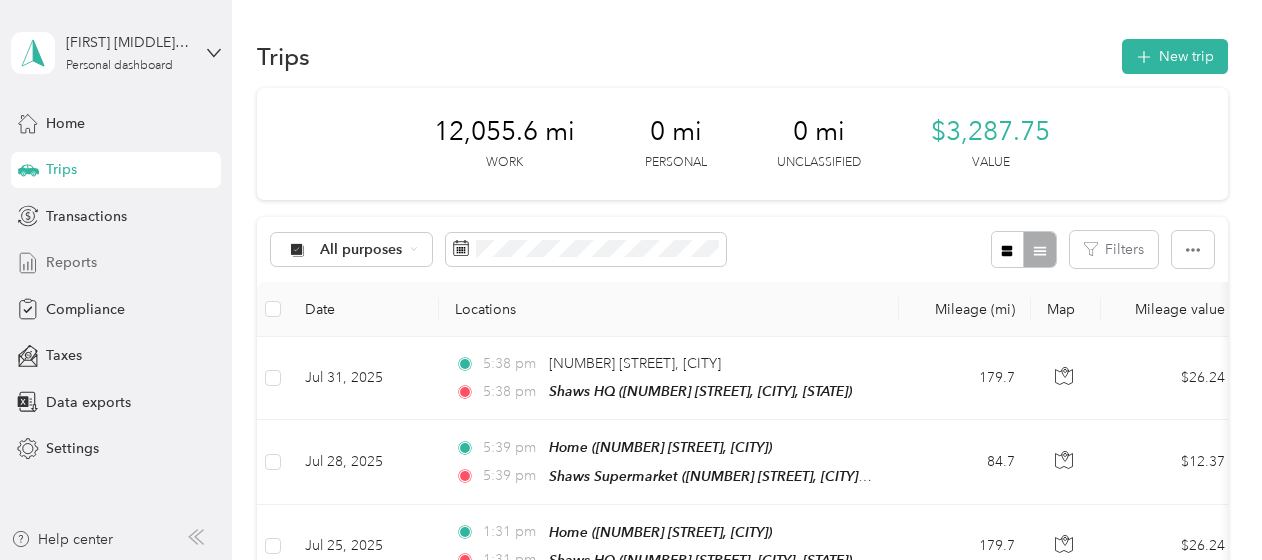 click on "Reports" at bounding box center [71, 262] 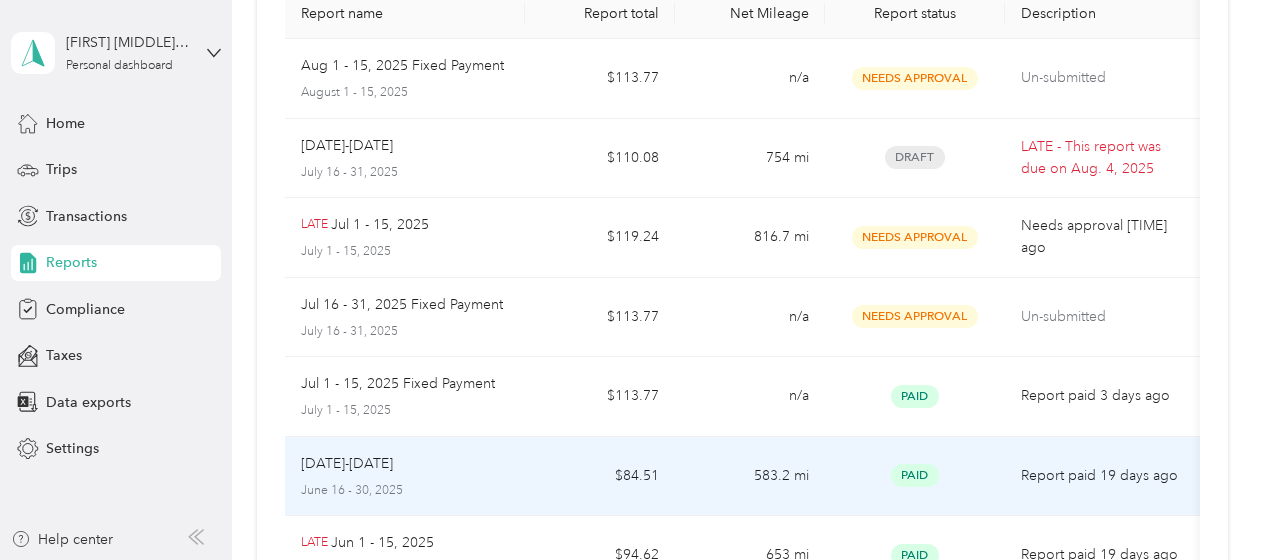 scroll, scrollTop: 0, scrollLeft: 0, axis: both 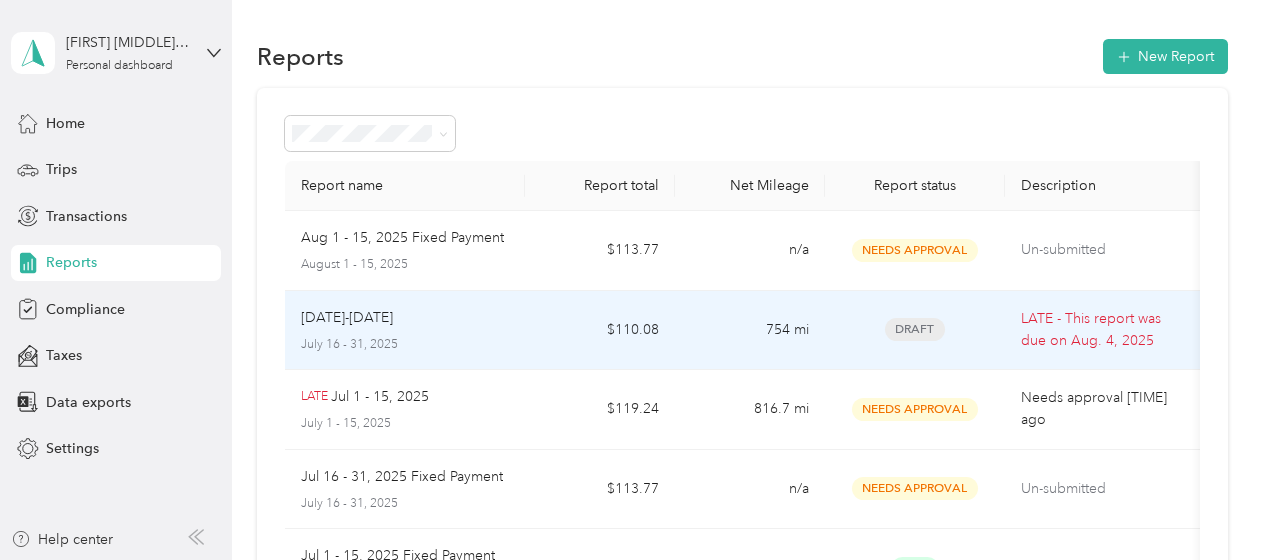 click on "$110.08" at bounding box center [600, 331] 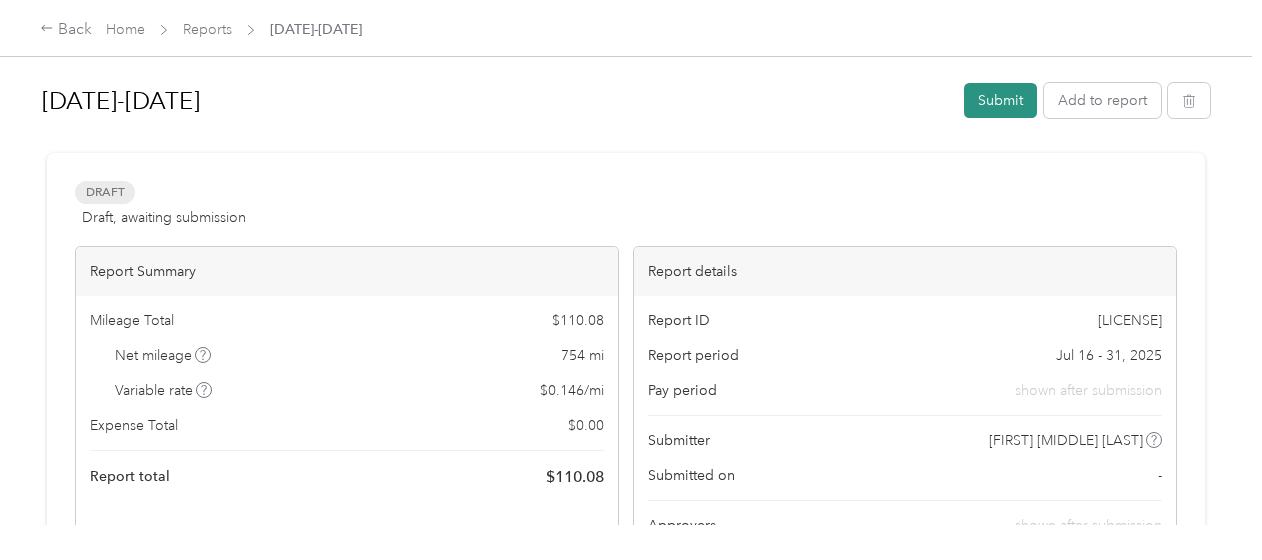 click on "Submit" at bounding box center (1000, 100) 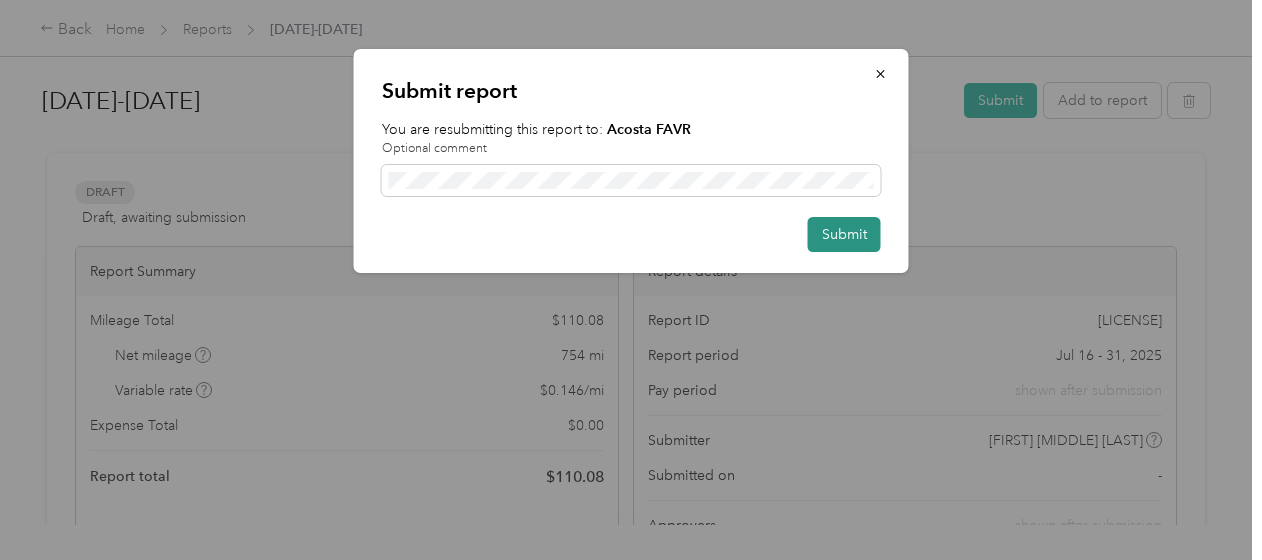 click on "Submit" at bounding box center [844, 234] 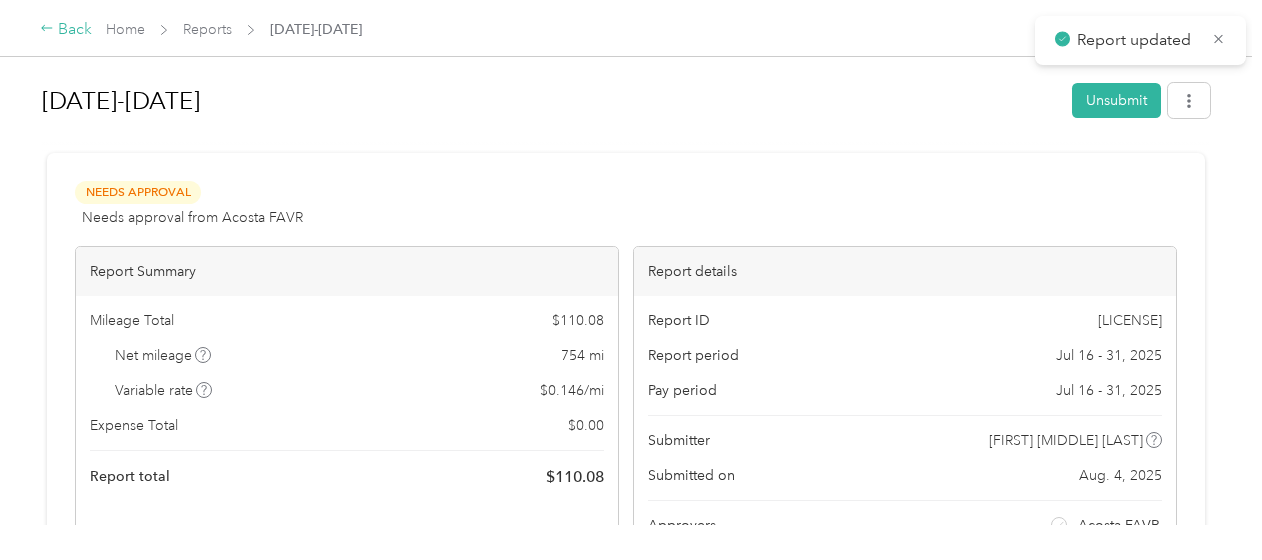 click on "Back" at bounding box center (66, 30) 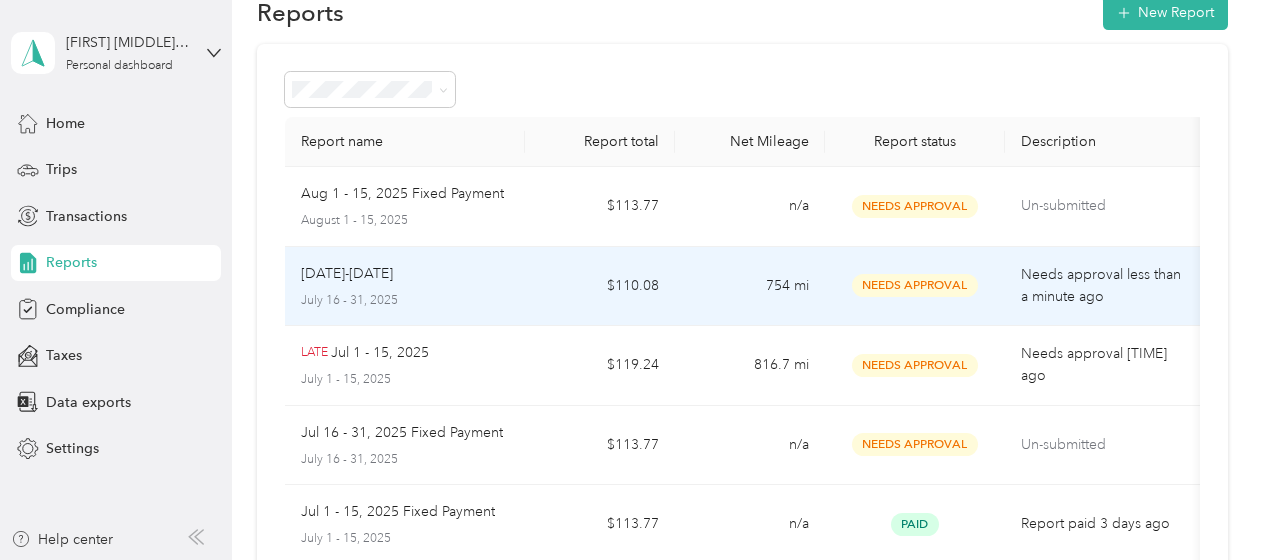 scroll, scrollTop: 0, scrollLeft: 0, axis: both 